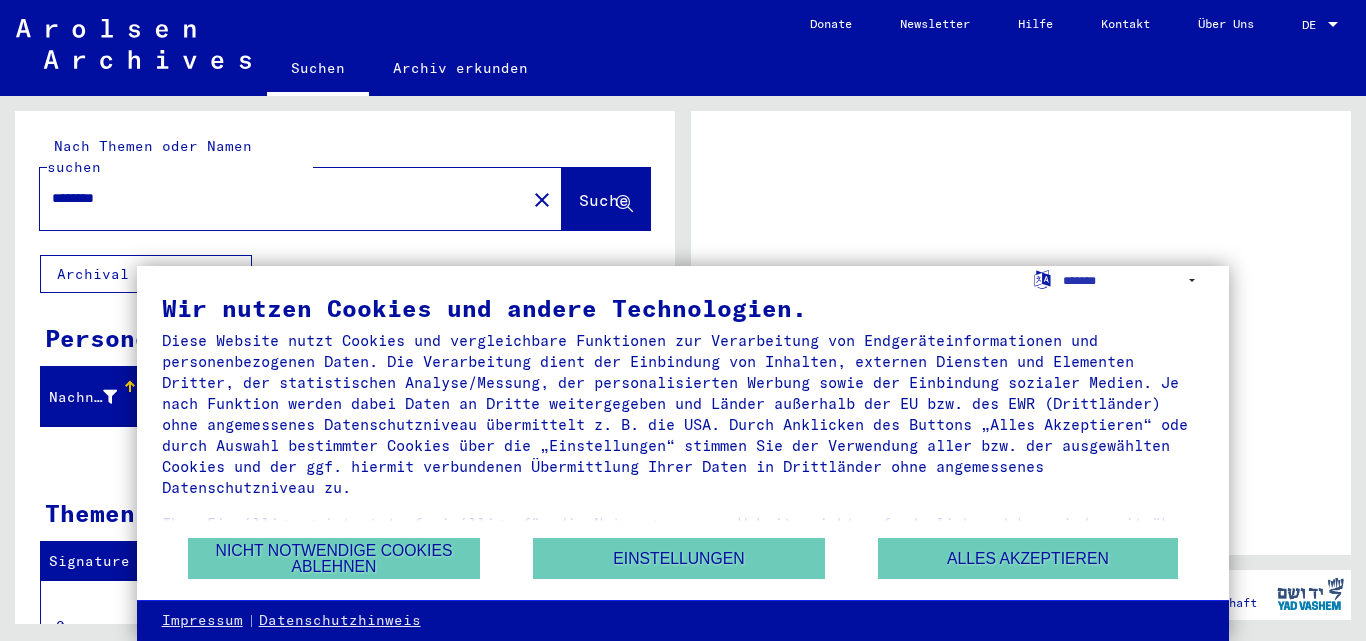 scroll, scrollTop: 0, scrollLeft: 0, axis: both 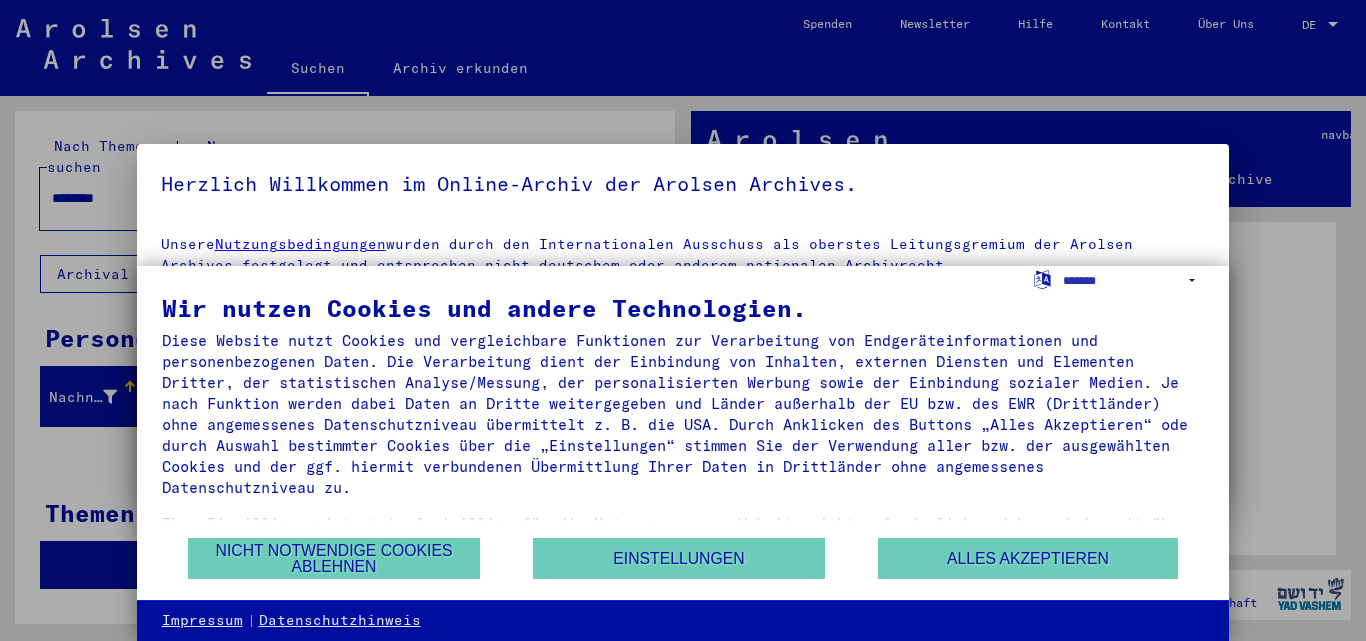 click at bounding box center [683, 320] 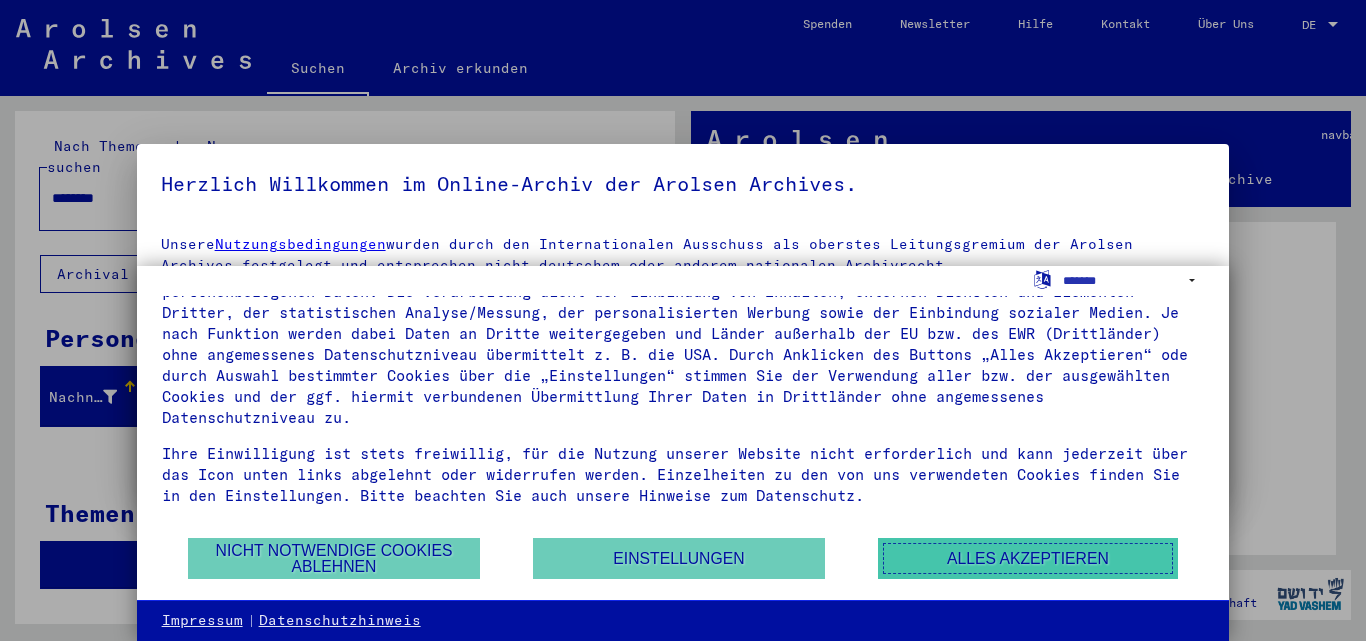 click on "Alles akzeptieren" at bounding box center (1028, 558) 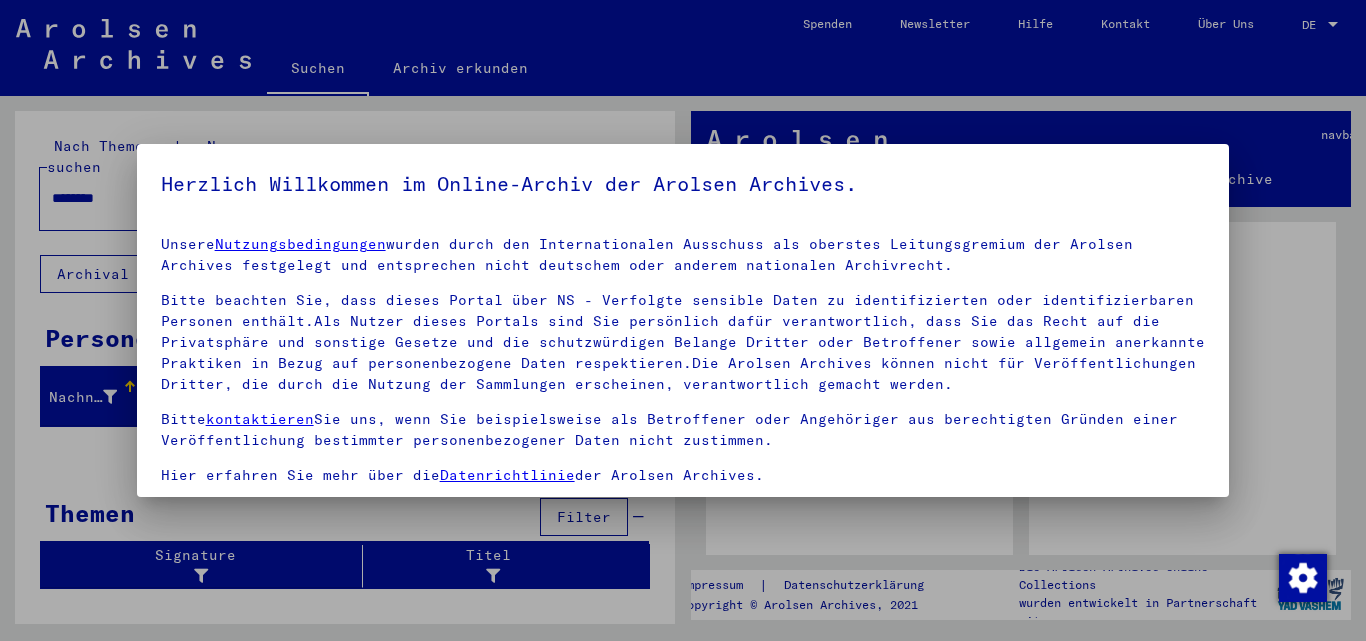 drag, startPoint x: 64, startPoint y: 426, endPoint x: 48, endPoint y: 412, distance: 21.260292 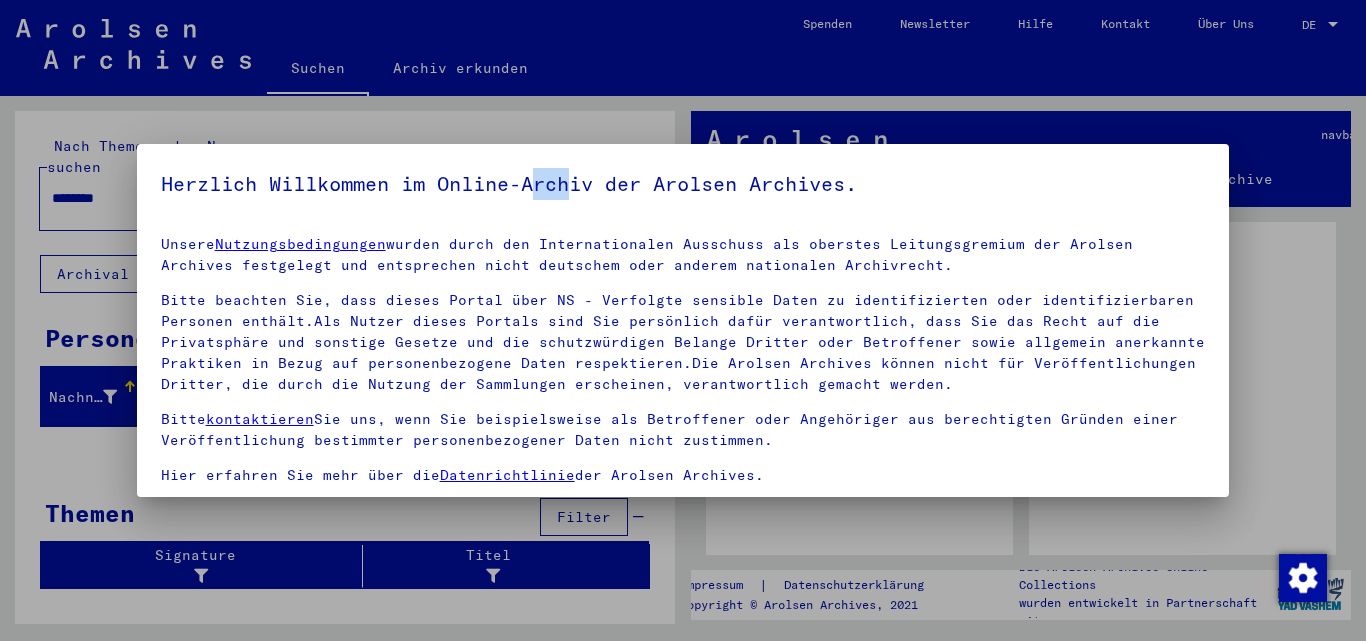 drag, startPoint x: 547, startPoint y: 156, endPoint x: 583, endPoint y: 180, distance: 43.266617 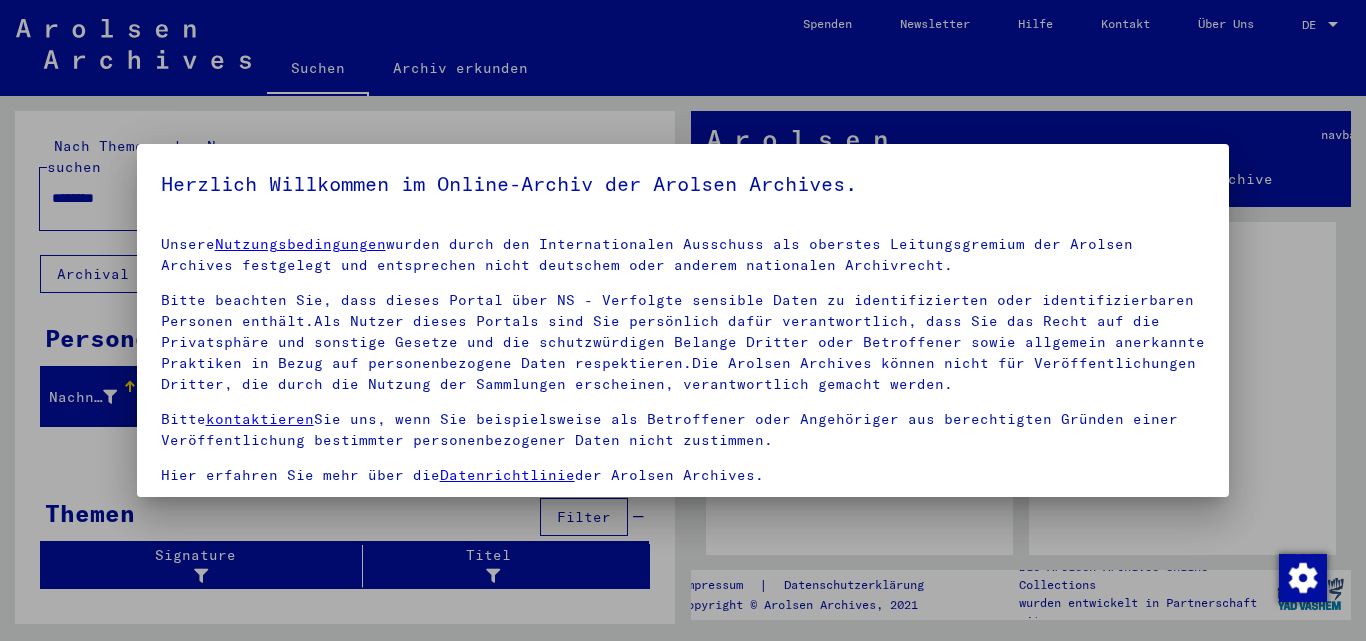 click on "Herzlich Willkommen im Online-Archiv der Arolsen Archives.  Unsere  Nutzungsbedingungen  wurden durch den Internationalen Ausschuss als oberstes Leitungsgremium der Arolsen Archives festgelegt und entsprechen nicht deutschem oder anderem nationalen Archivrecht. Bitte beachten Sie, dass dieses Portal über NS - Verfolgte sensible Daten zu identifizierten oder identifizierbaren Personen enthält.Als Nutzer dieses Portals sind Sie persönlich dafür verantwortlich, dass Sie das Recht auf die Privatsphäre und sonstige Gesetze und die schutzwürdigen Belange Dritter oder Betroffener sowie allgemein anerkannte Praktiken in Bezug auf personenbezogene Daten respektieren.Die Arolsen Archives können nicht für Veröffentlichungen Dritter, die durch die Nutzung der Sammlungen erscheinen, verantwortlich gemacht werden. Bitte  kontaktieren  Sie uns, wenn Sie beispielsweise als Betroffener oder Angehöriger aus berechtigten Gründen einer Veröffentlichung bestimmter personenbezogener Daten nicht zustimmen." at bounding box center (683, 402) 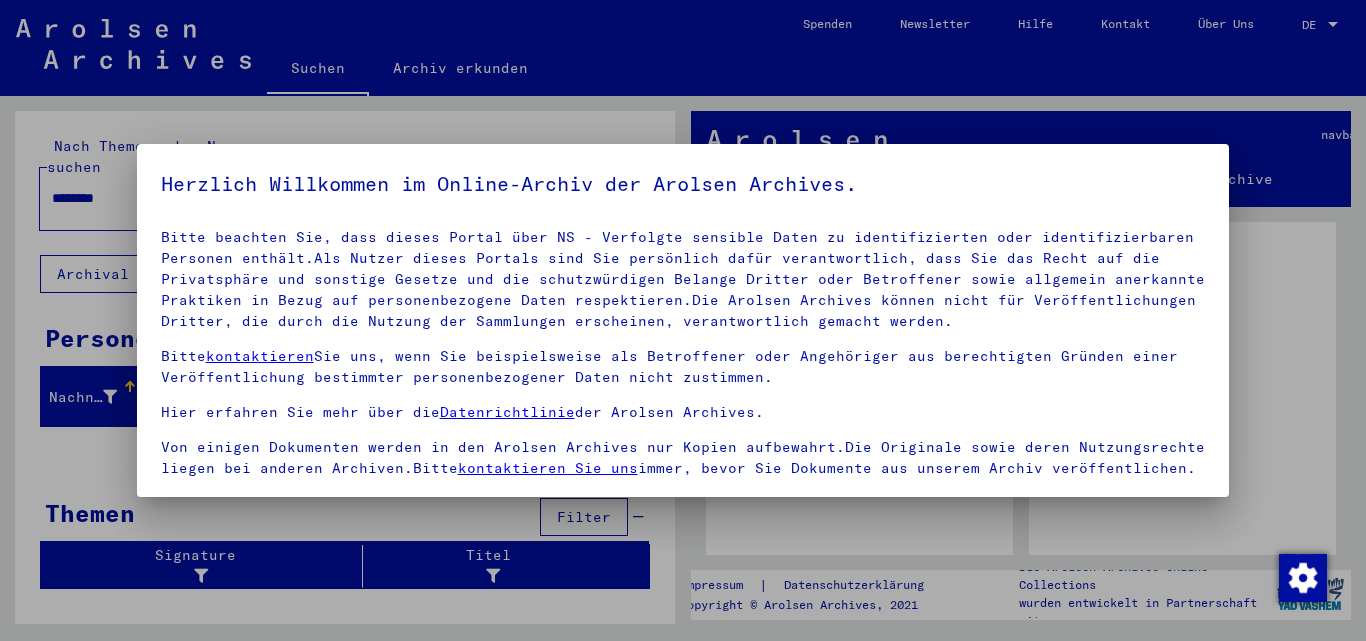 scroll, scrollTop: 164, scrollLeft: 0, axis: vertical 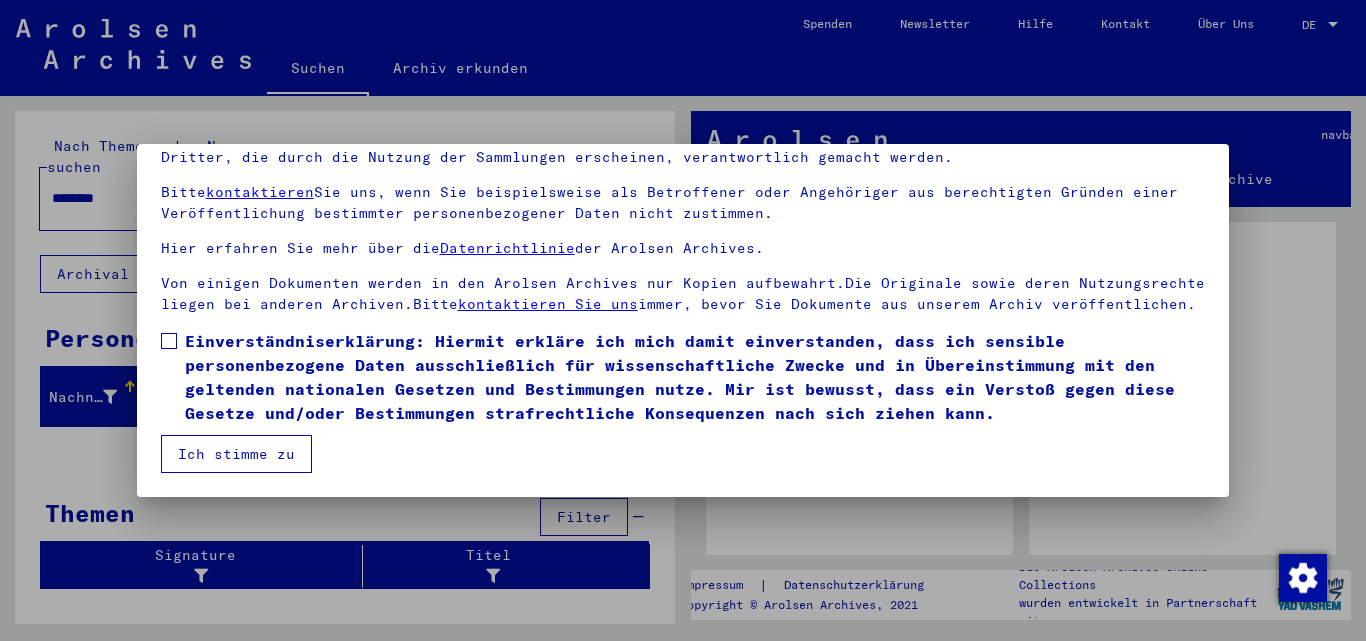 click at bounding box center [169, 341] 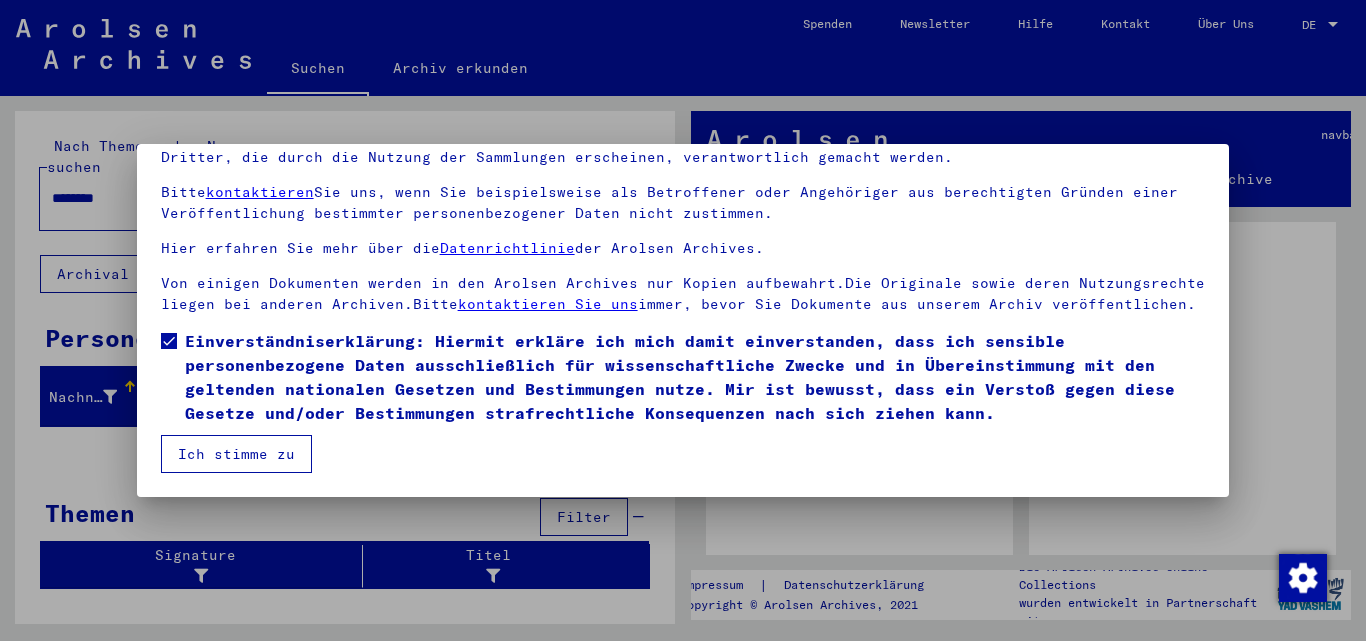 click on "Ich stimme zu" at bounding box center (236, 454) 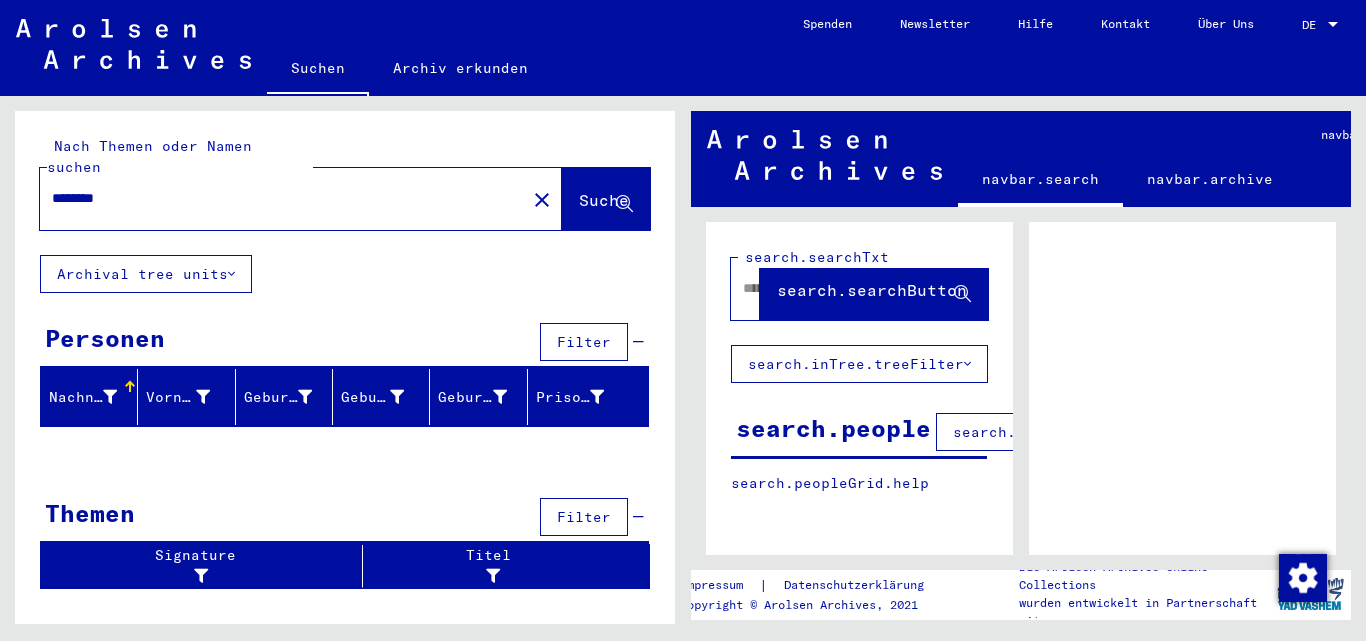click on "Filter" at bounding box center (584, 342) 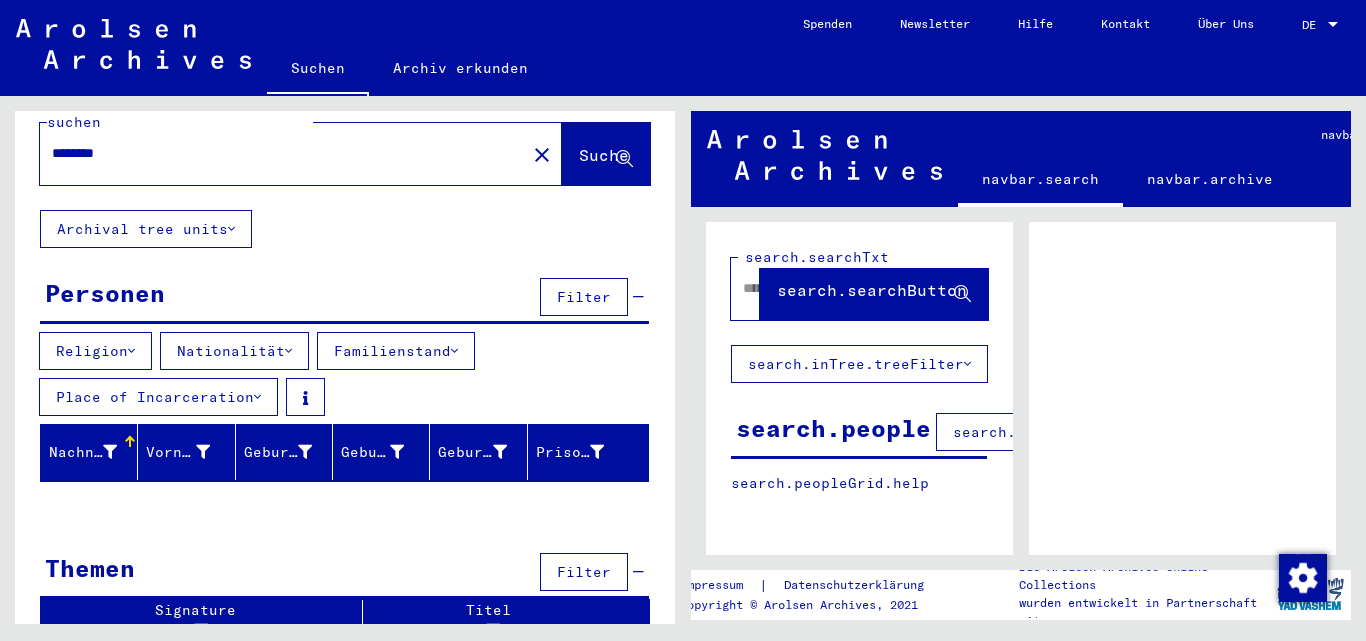 scroll, scrollTop: 0, scrollLeft: 0, axis: both 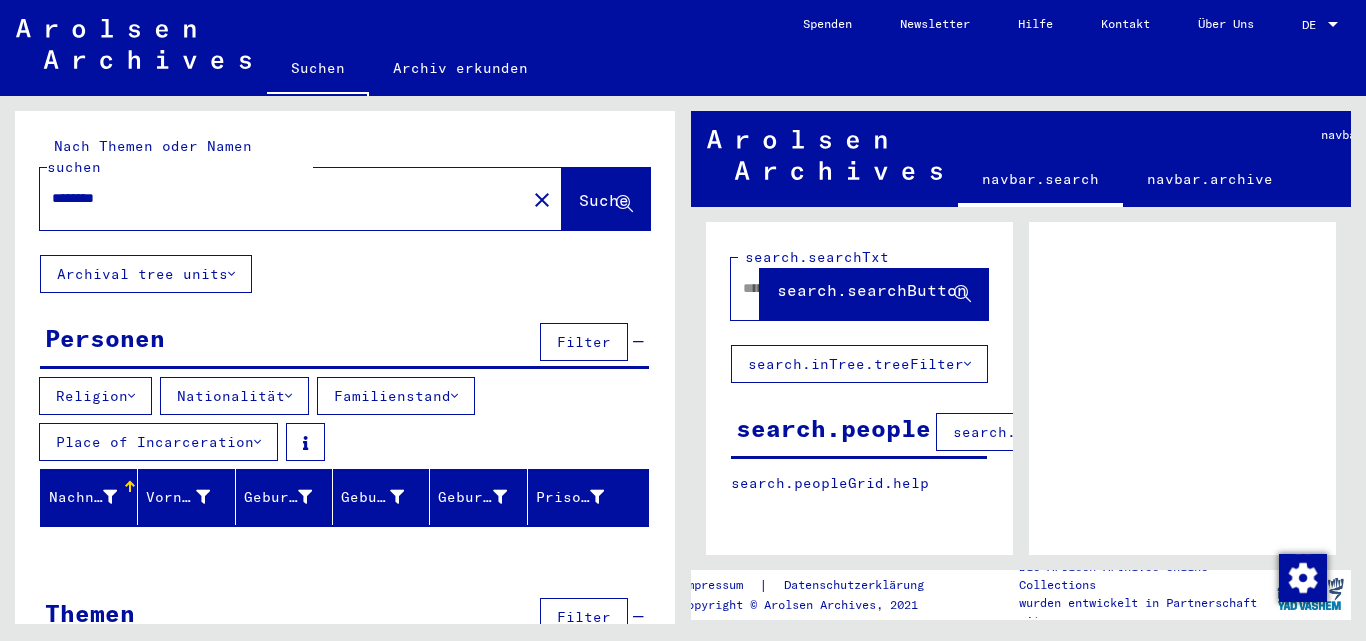click on "********" 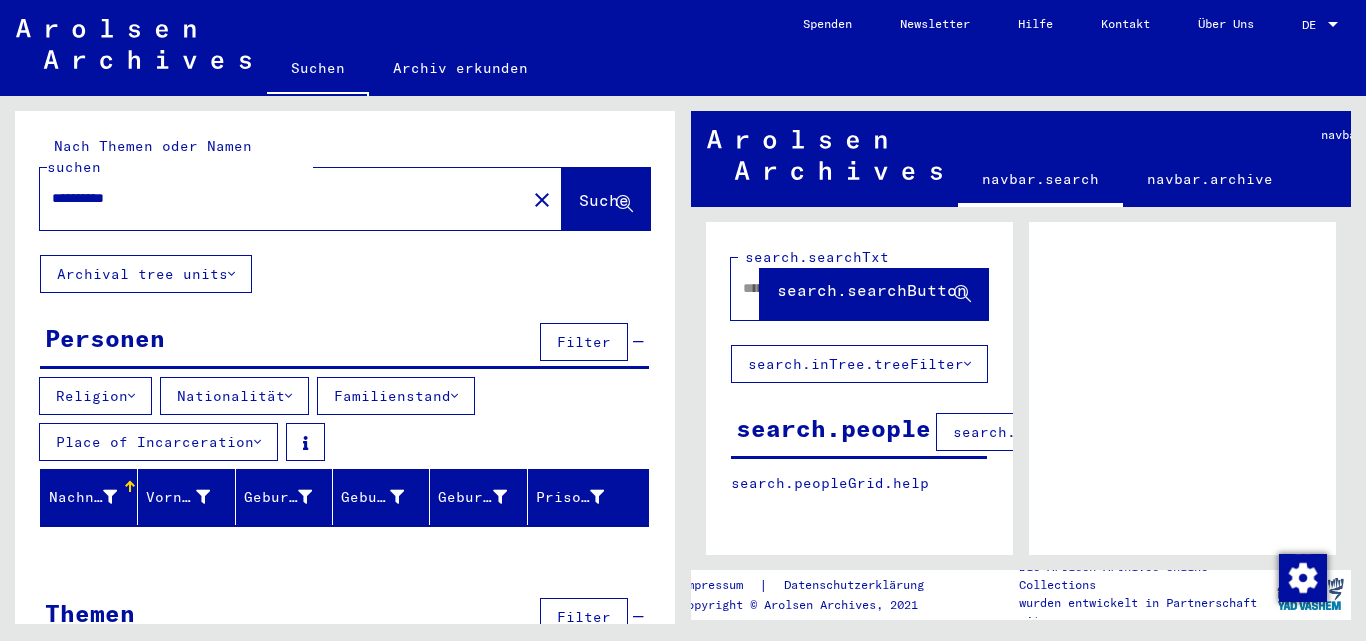 click on "Suche" 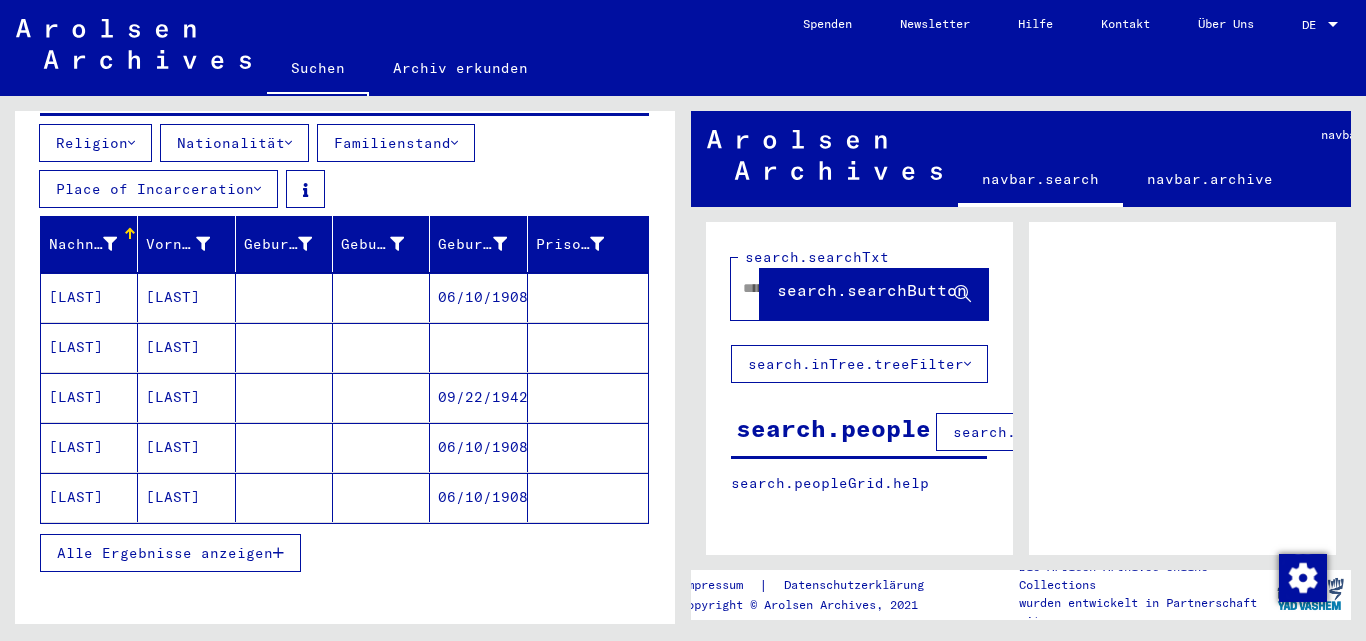 scroll, scrollTop: 353, scrollLeft: 0, axis: vertical 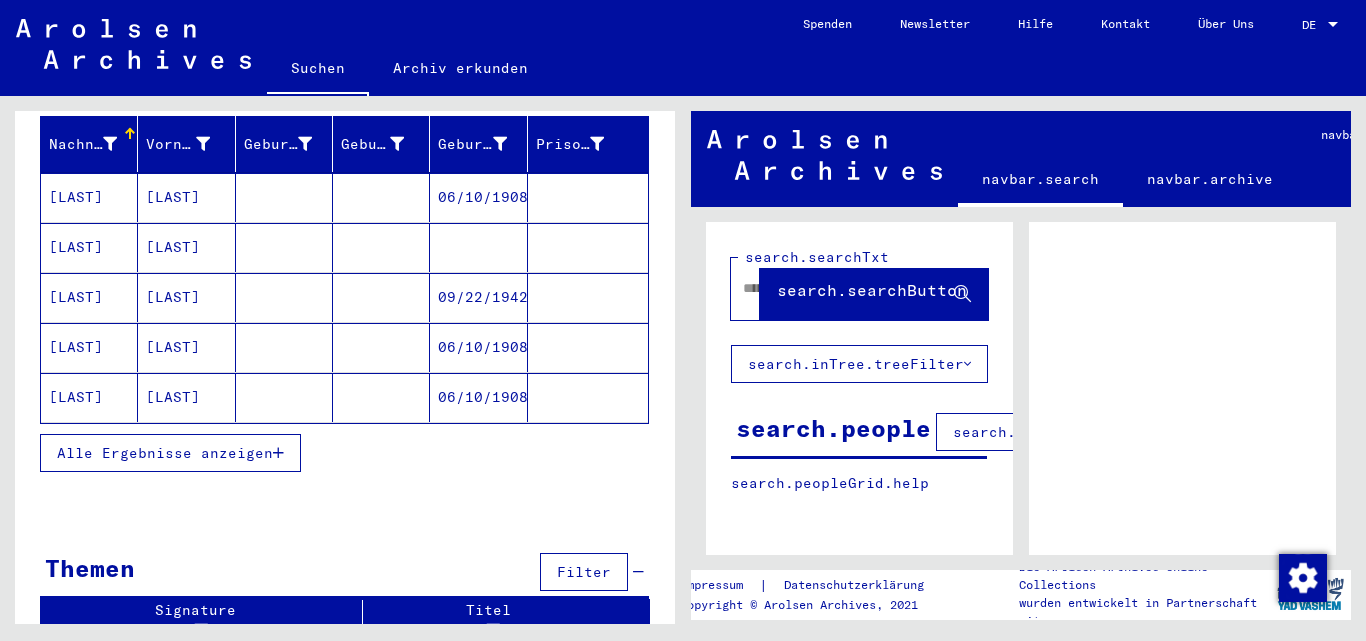 click on "Alle Ergebnisse anzeigen" at bounding box center [165, 453] 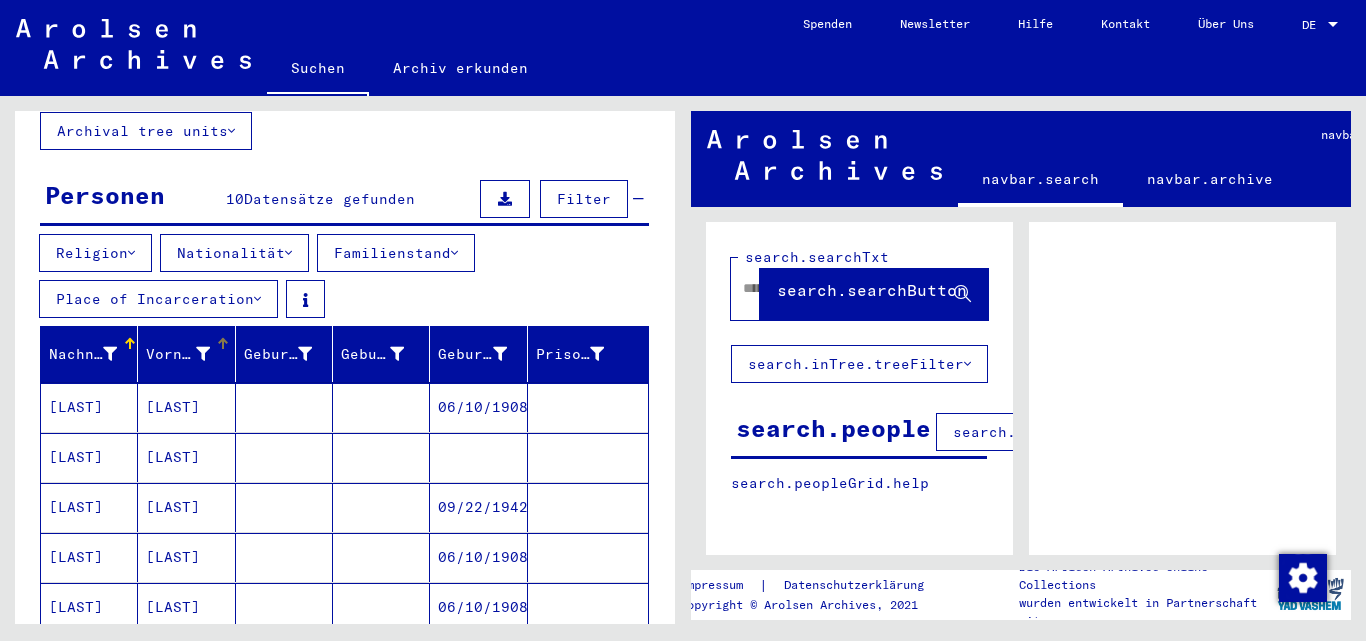 scroll, scrollTop: 0, scrollLeft: 0, axis: both 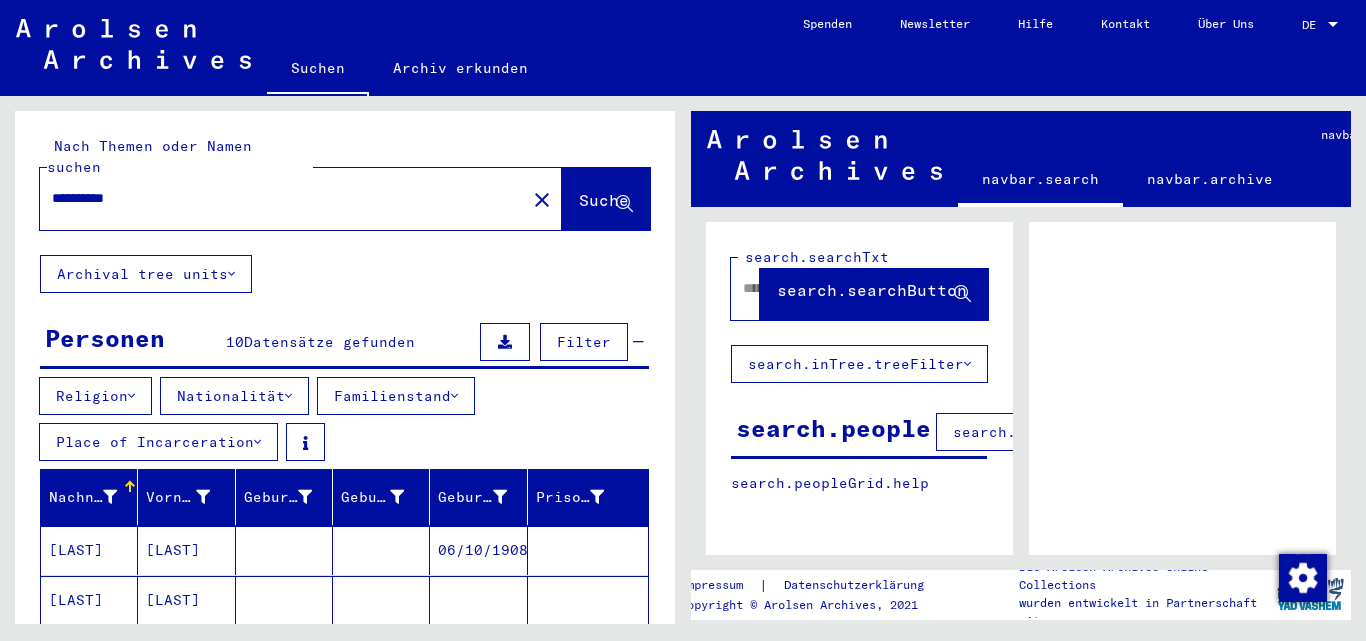click on "**********" at bounding box center [283, 198] 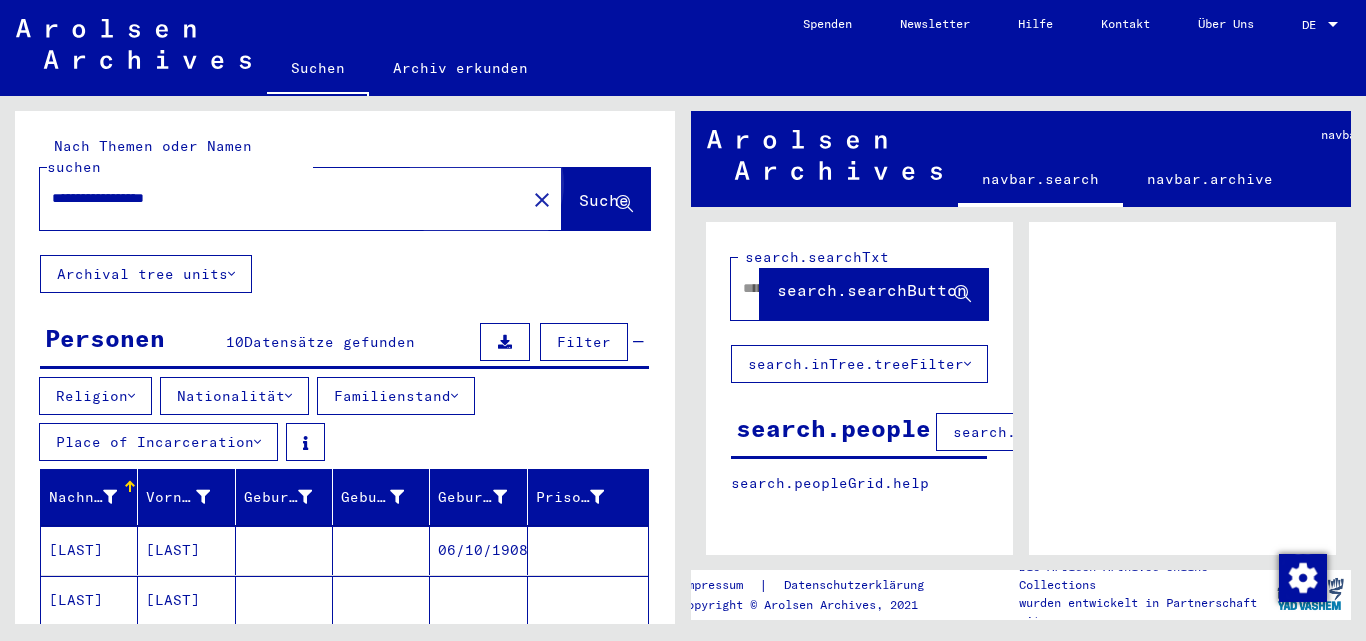 click on "Suche" 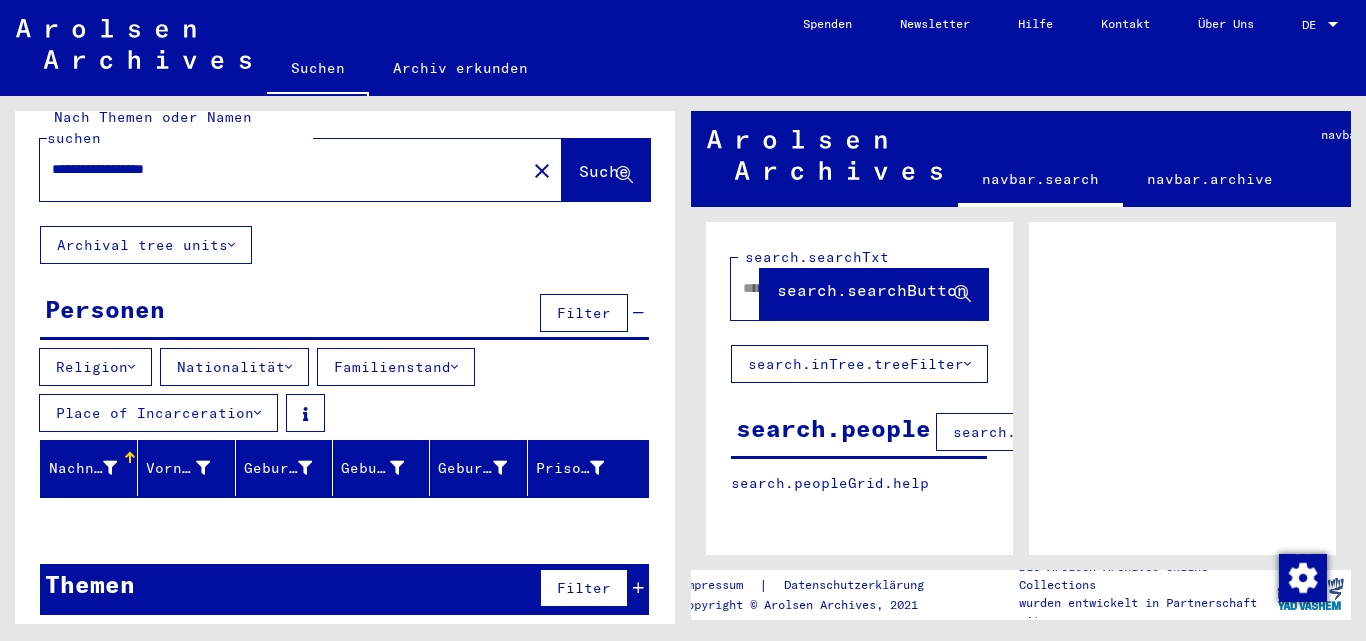 scroll, scrollTop: 0, scrollLeft: 0, axis: both 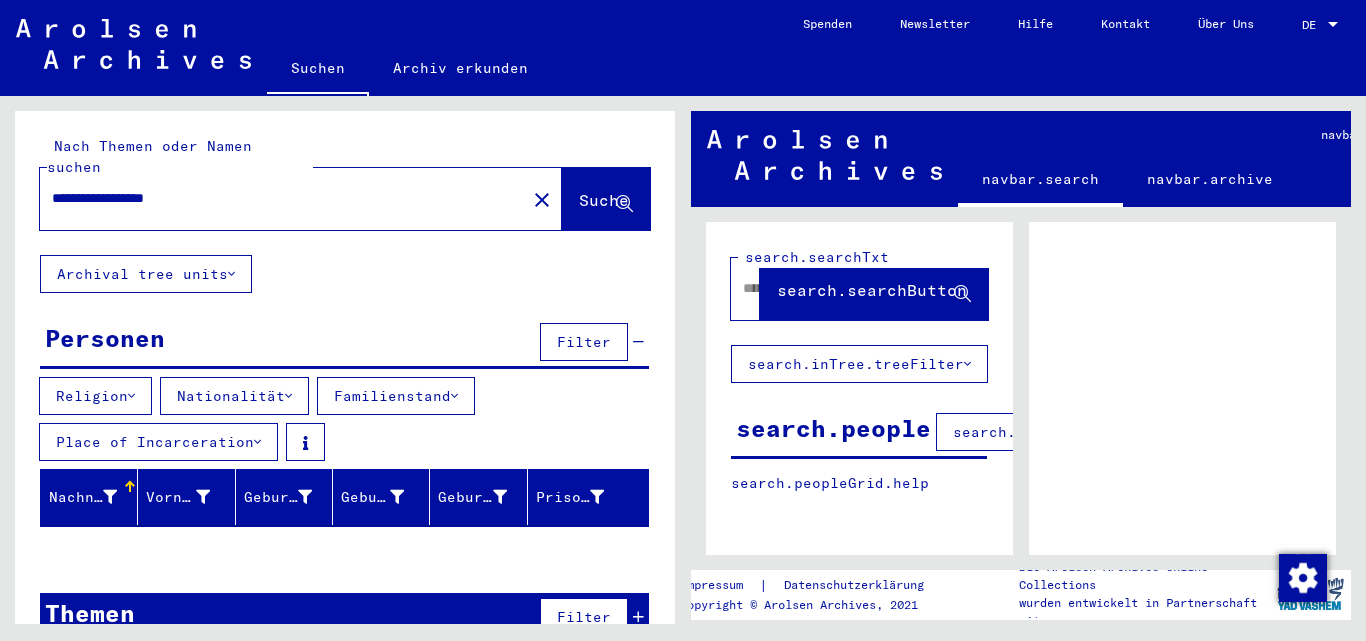 click on "**********" at bounding box center (283, 198) 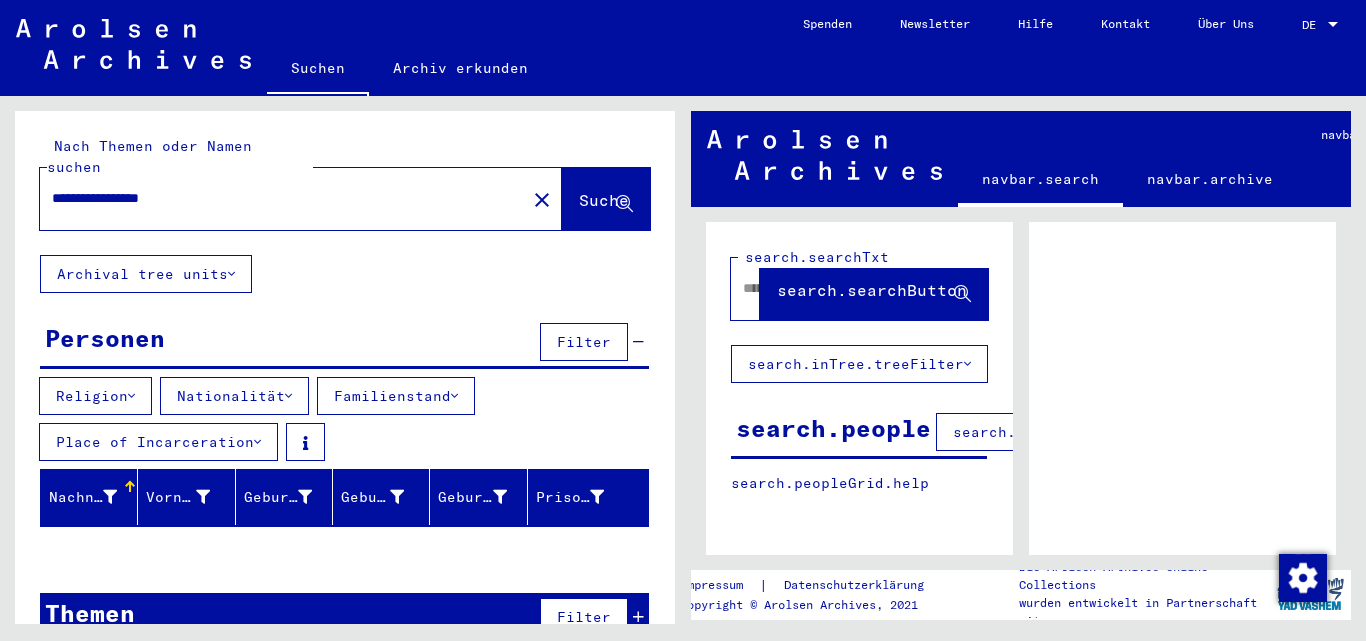 click on "Filter" at bounding box center (584, 342) 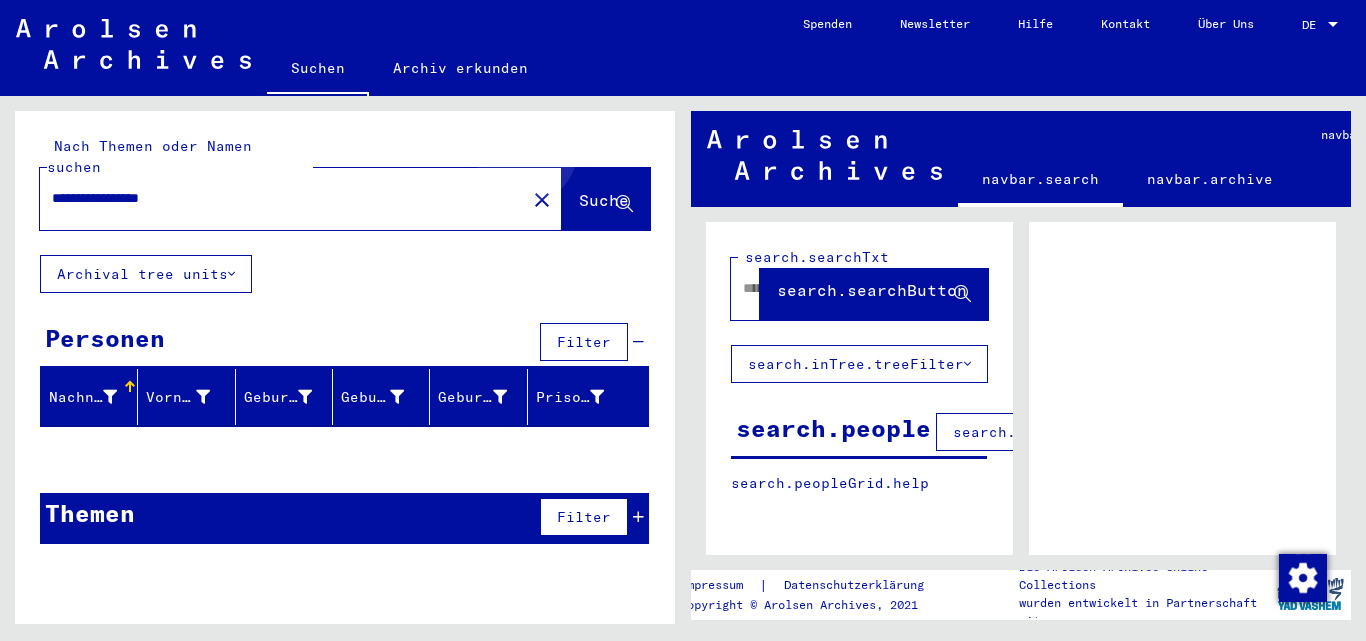 click on "Suche" 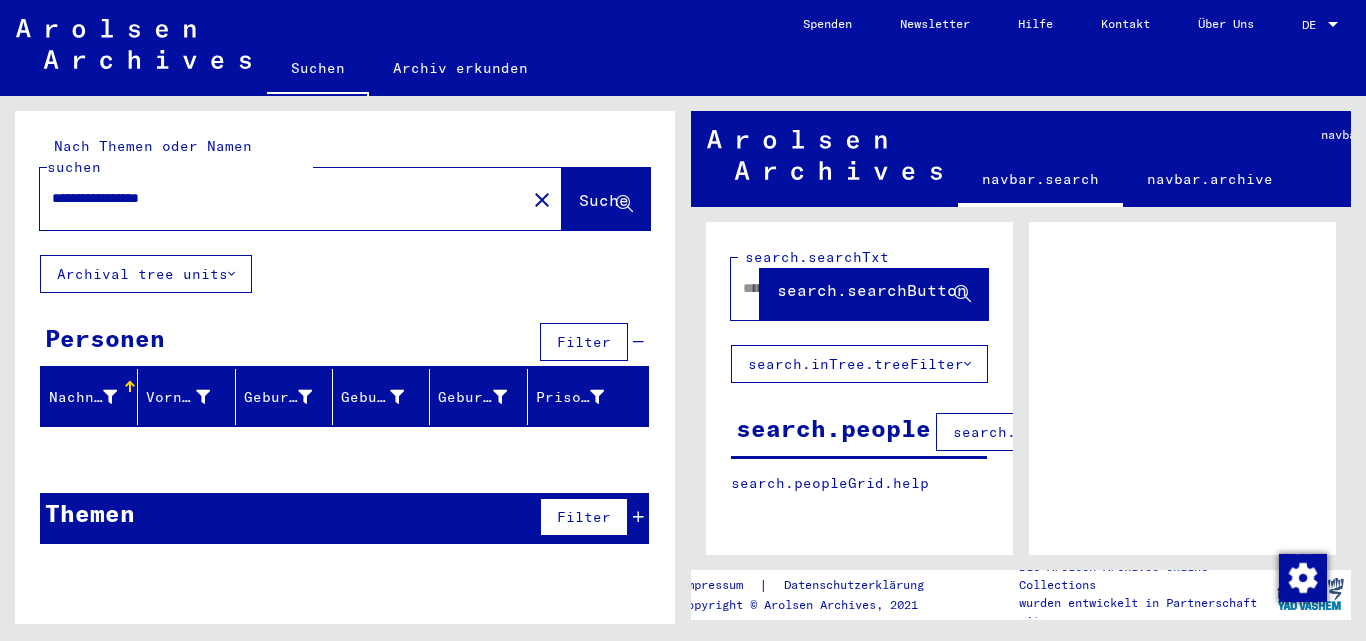 click on "**********" at bounding box center (283, 198) 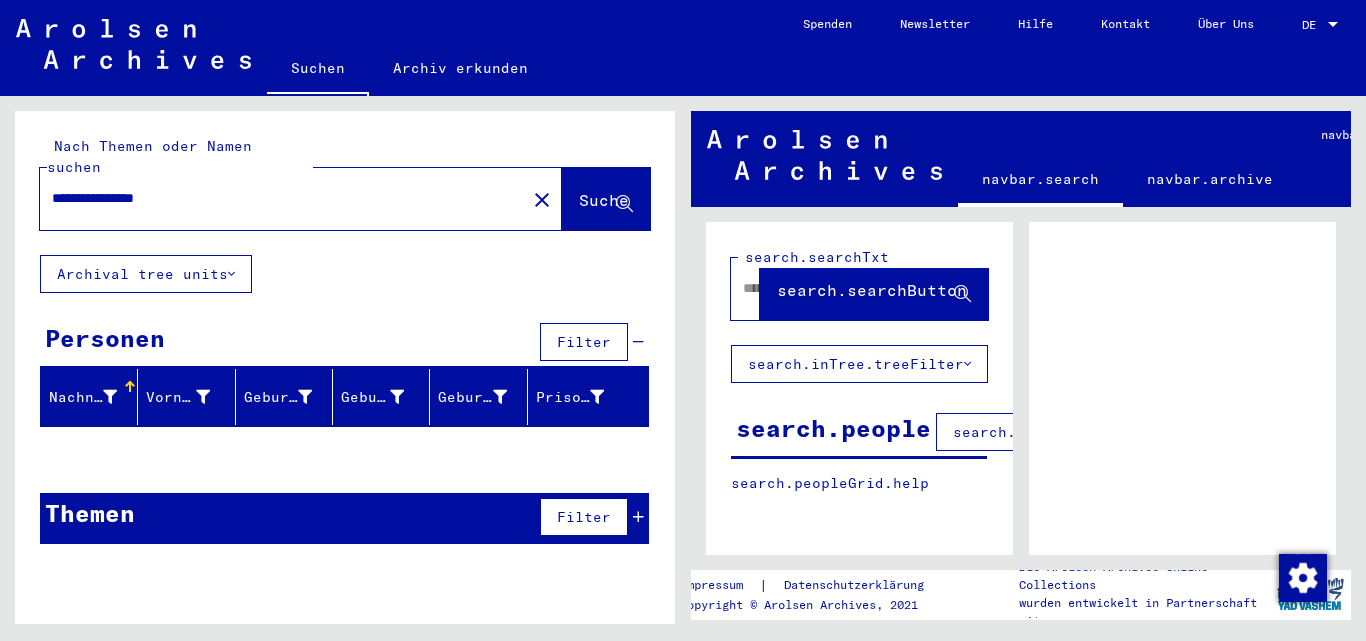 click on "Suche" 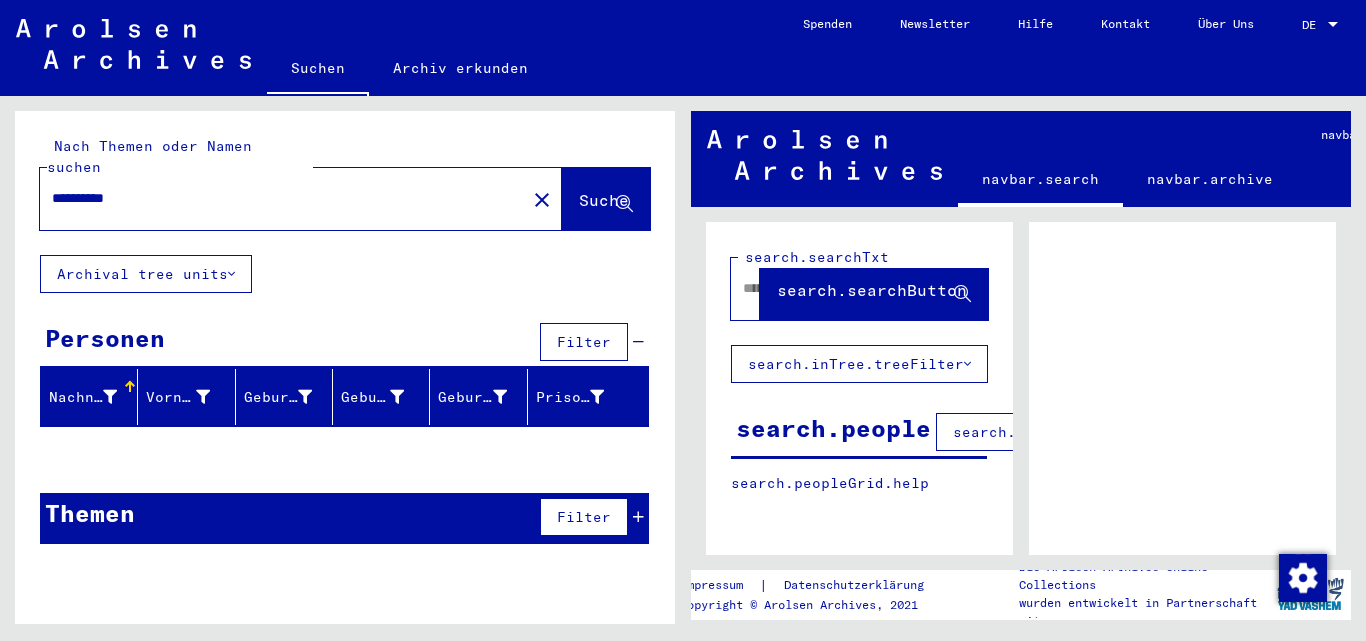 type on "**********" 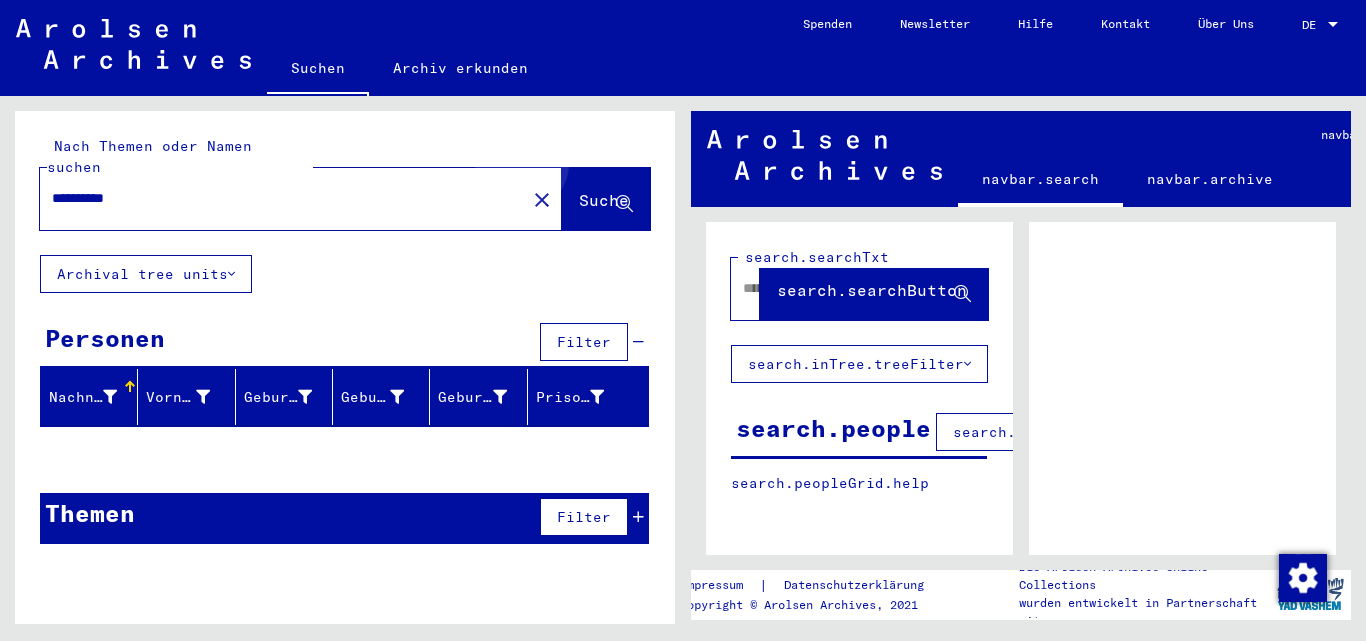 click on "Suche" 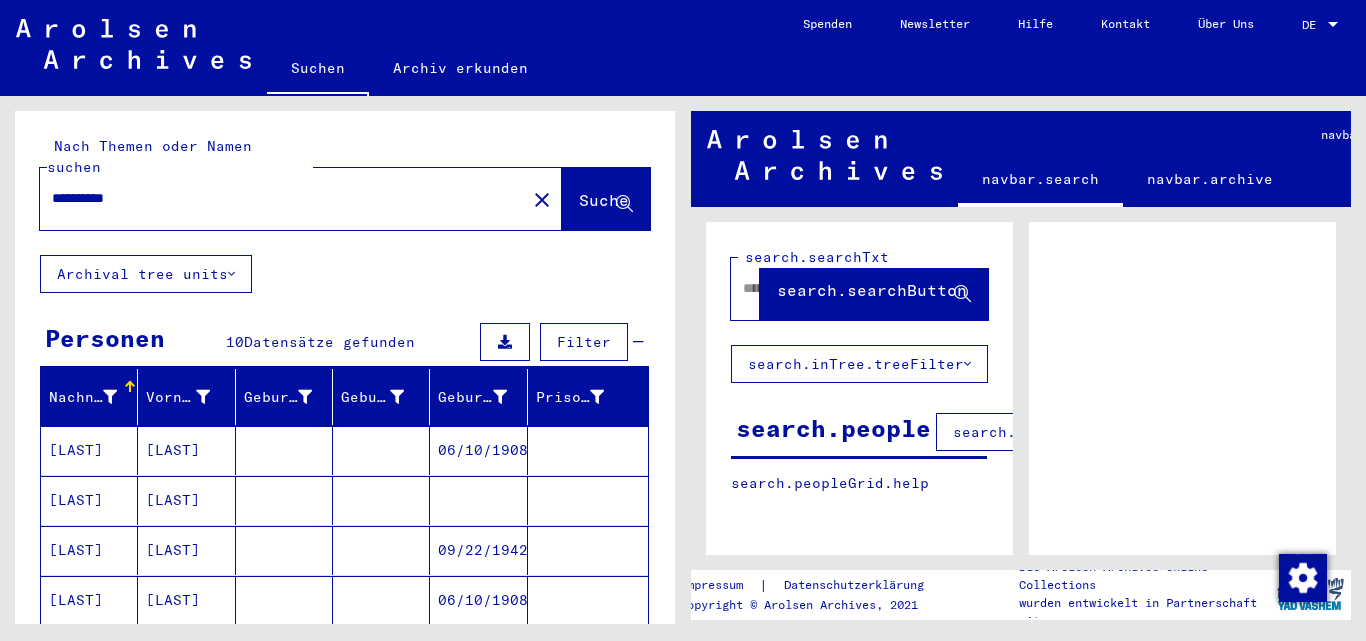 scroll, scrollTop: 237, scrollLeft: 0, axis: vertical 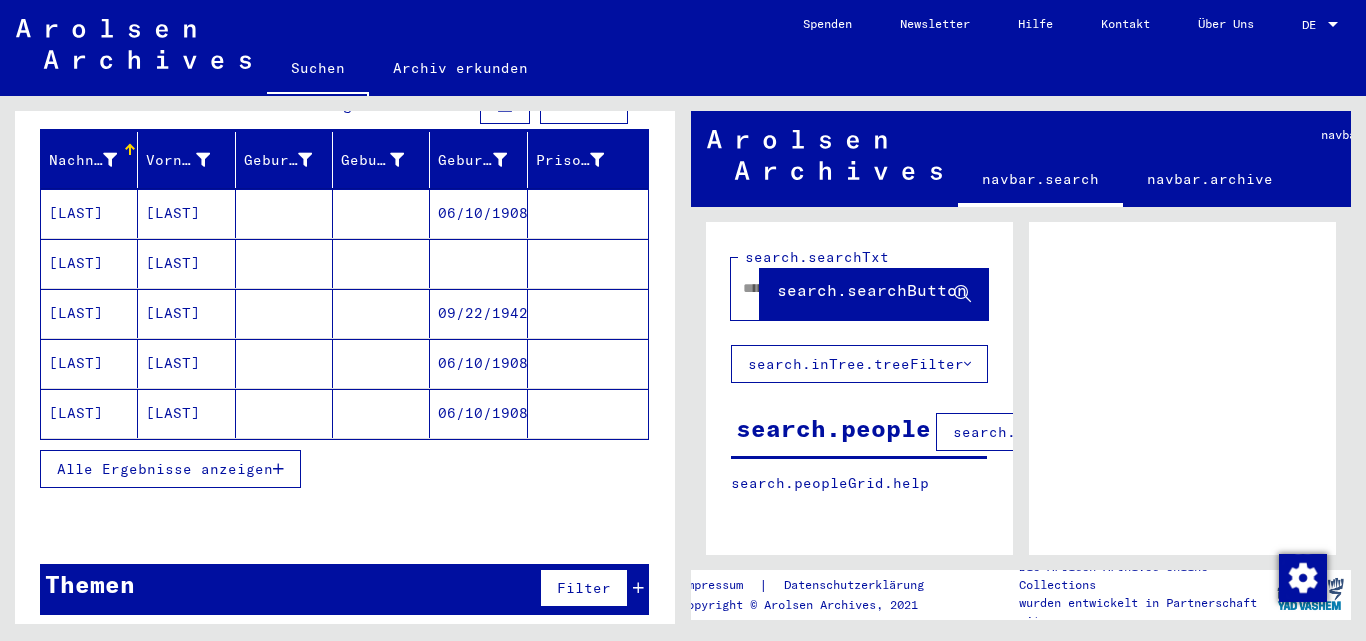 click on "Nachname" at bounding box center (95, 160) 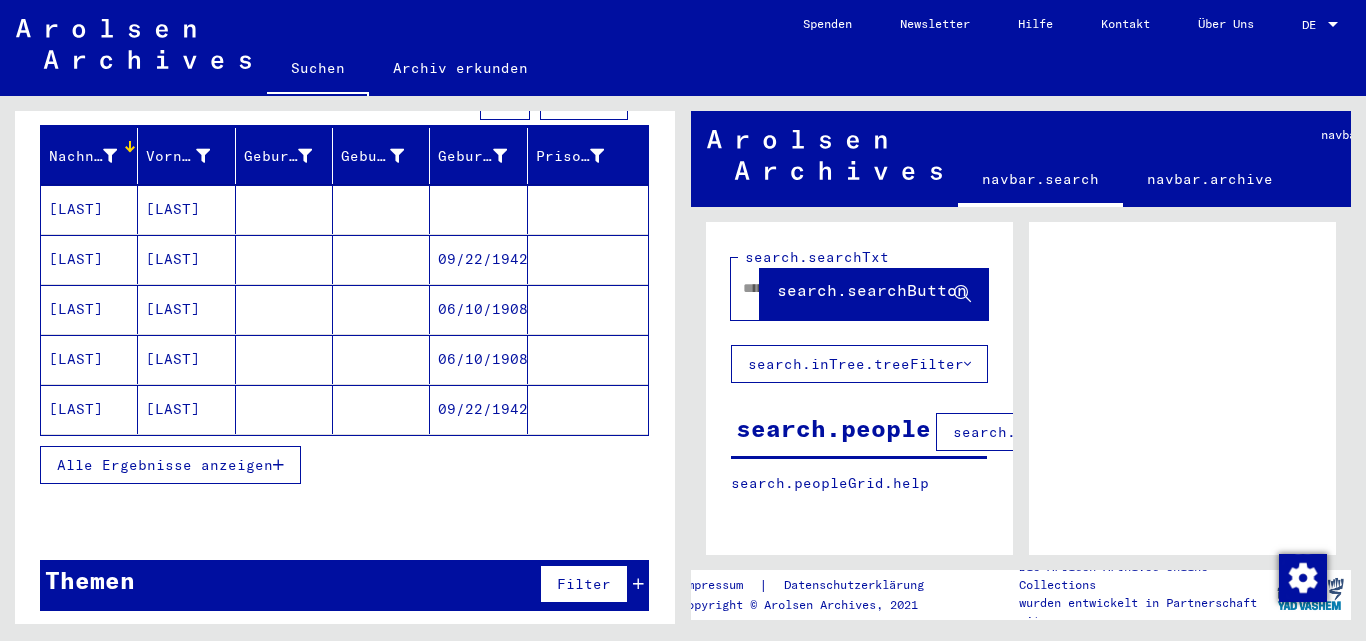 scroll, scrollTop: 237, scrollLeft: 0, axis: vertical 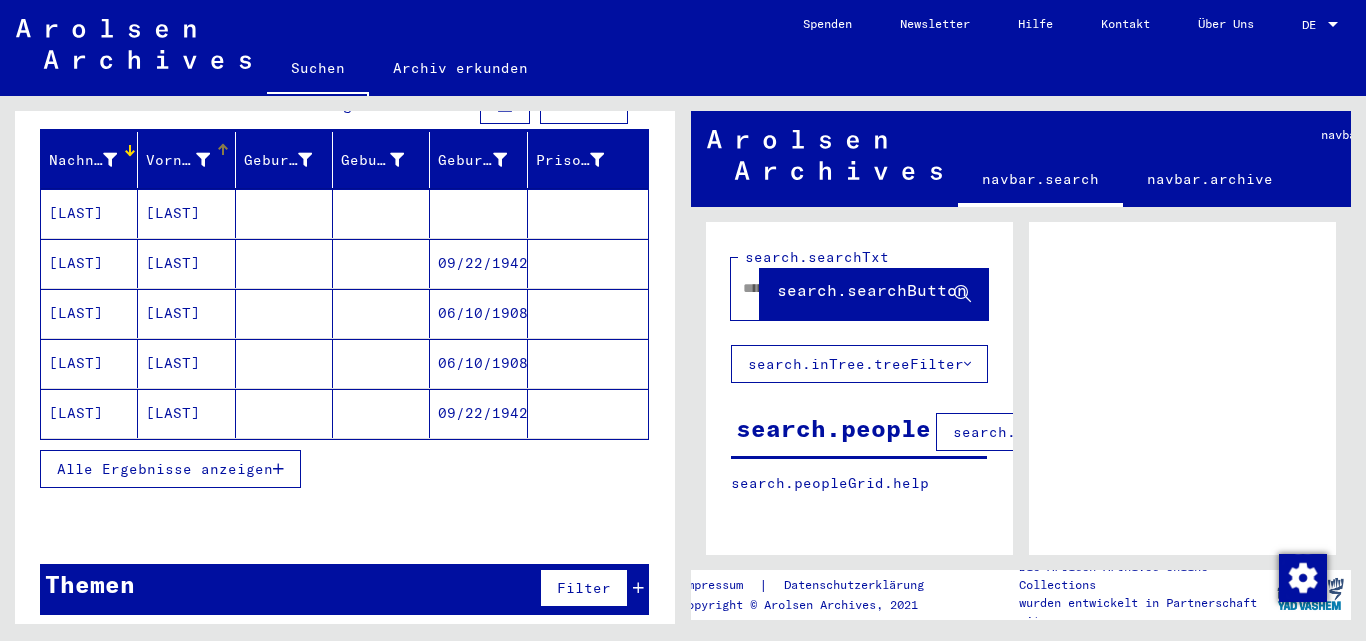 click on "Vorname" at bounding box center [177, 160] 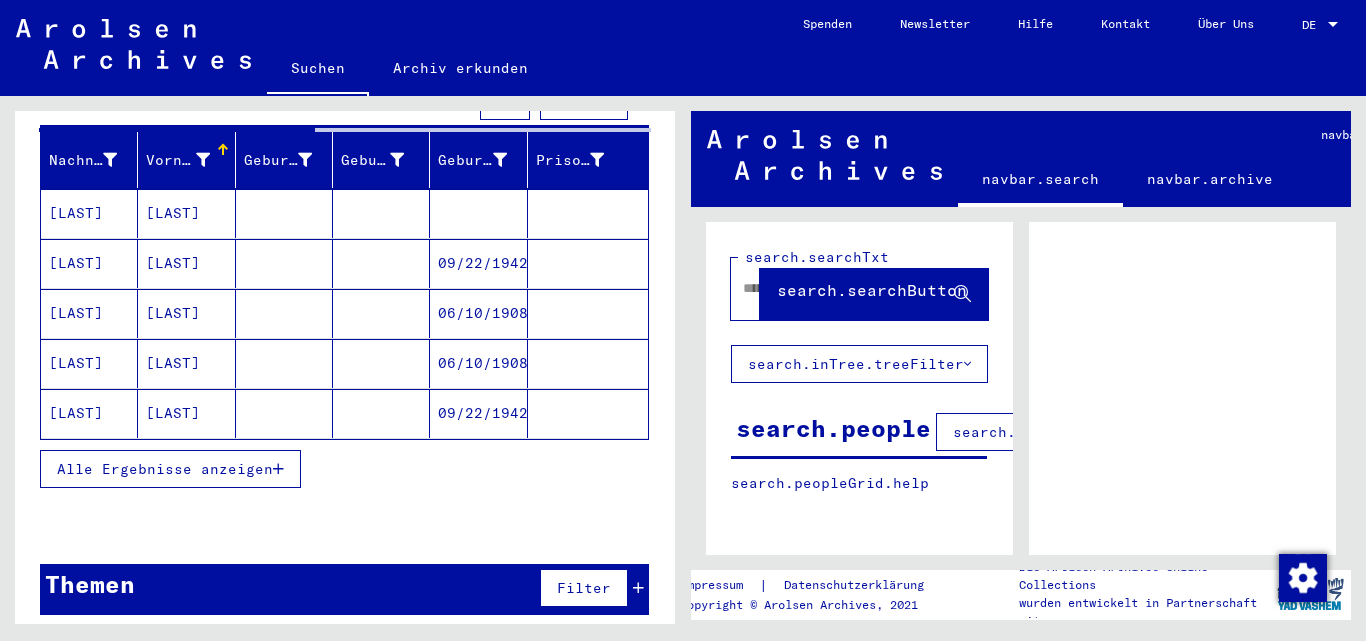 scroll, scrollTop: 237, scrollLeft: 0, axis: vertical 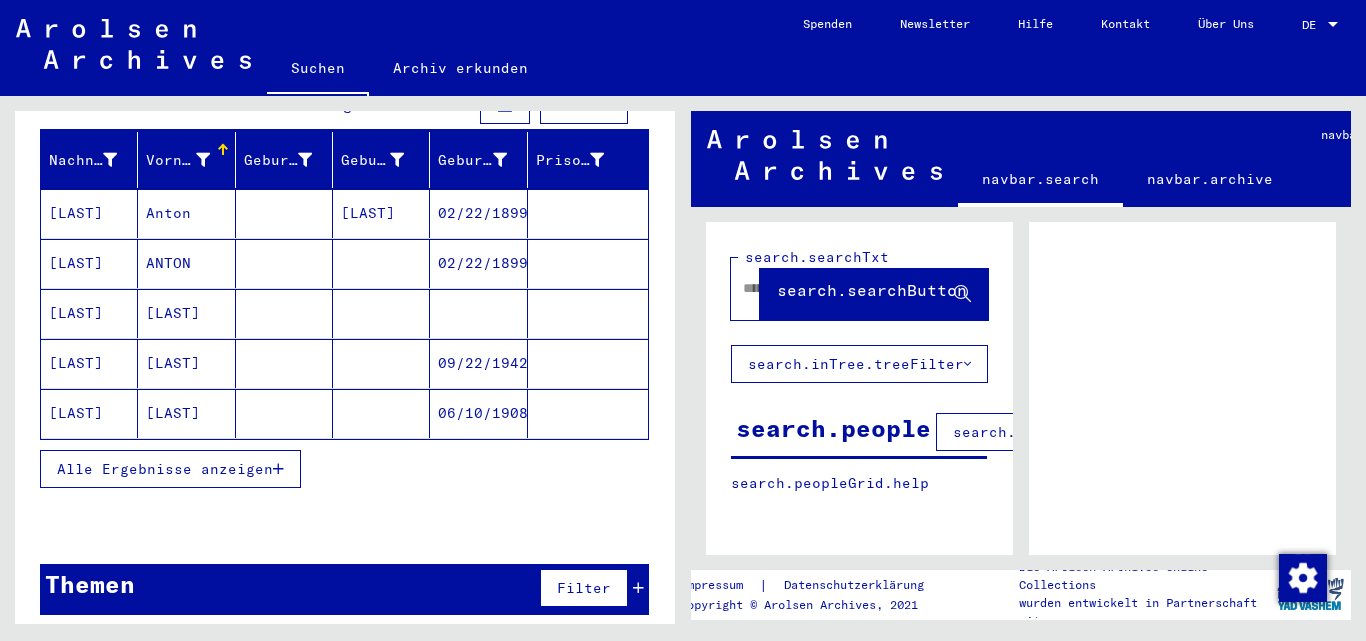 click on "Vorname" at bounding box center [177, 160] 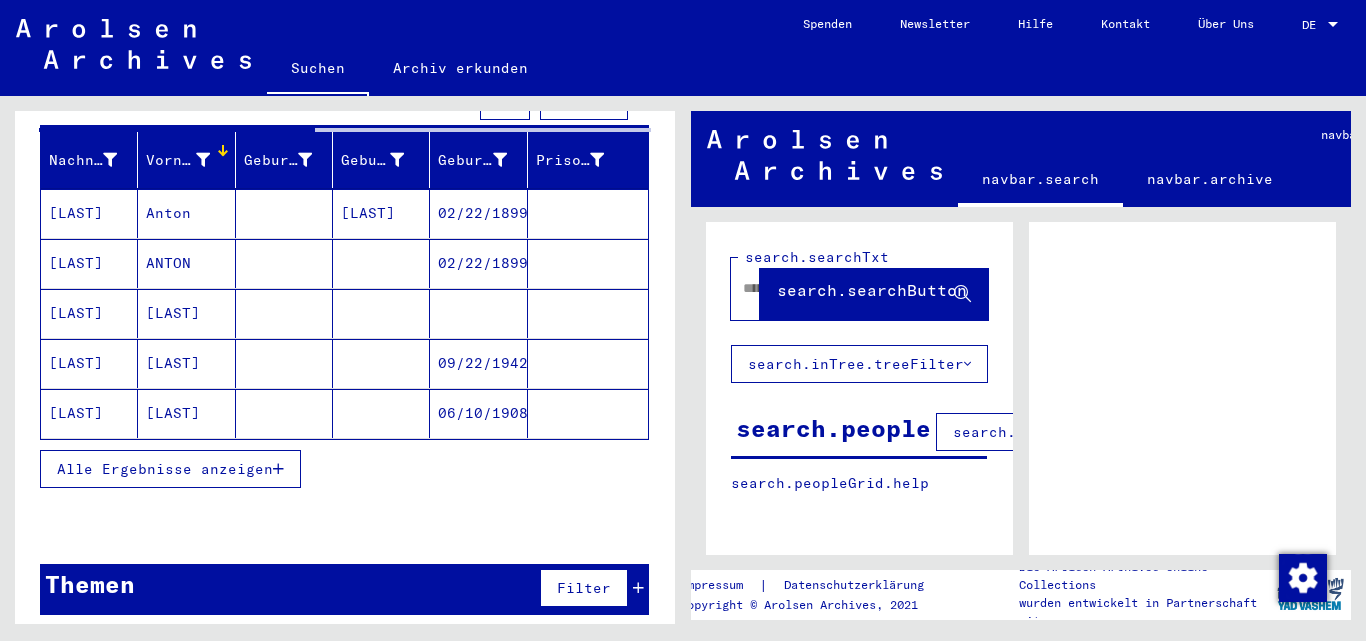 scroll, scrollTop: 237, scrollLeft: 0, axis: vertical 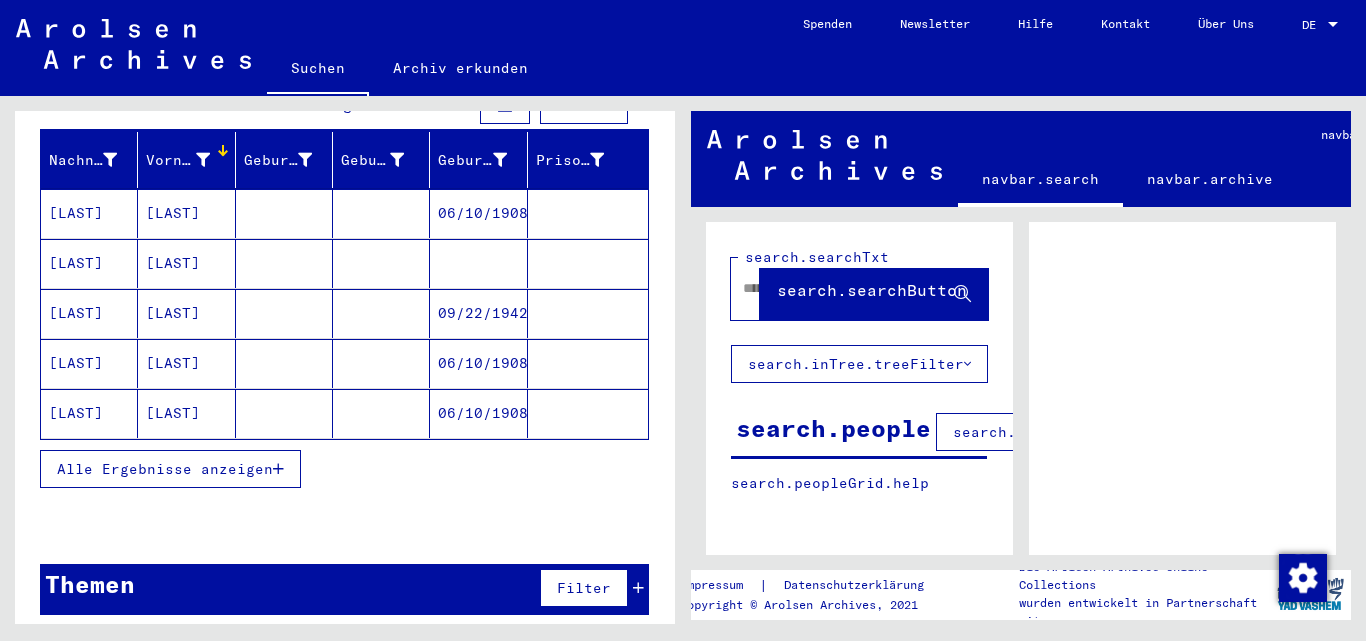 click on "Vorname" at bounding box center [177, 160] 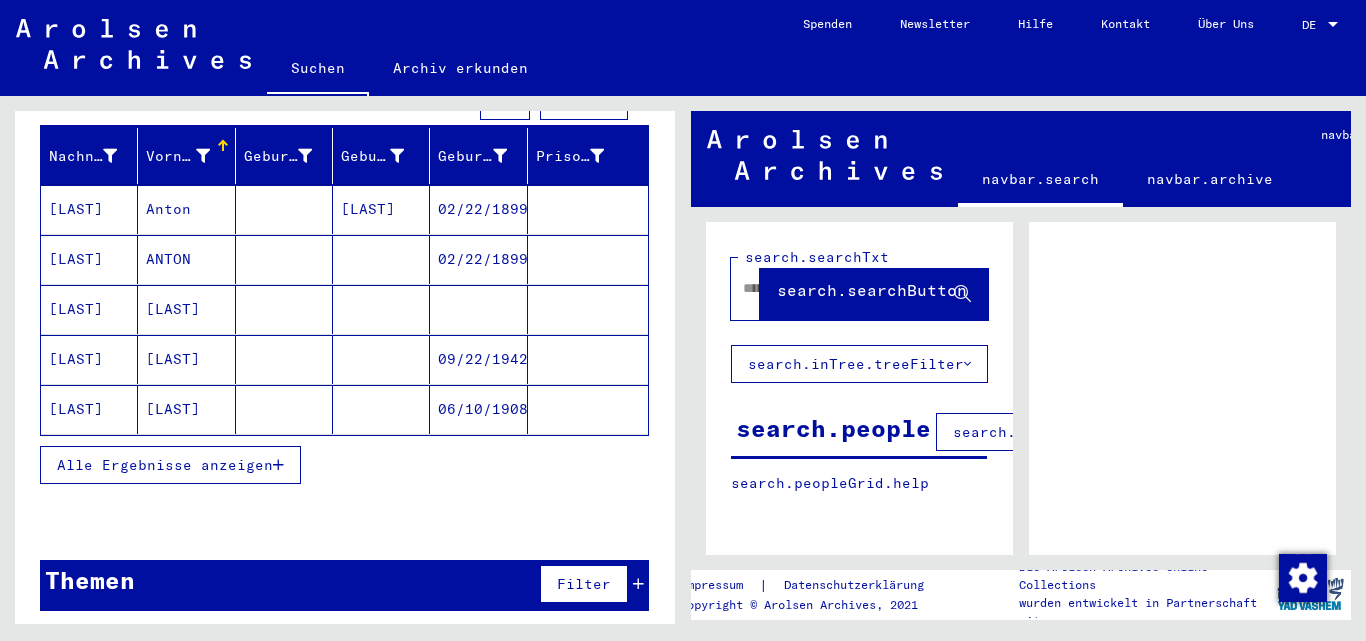 scroll, scrollTop: 237, scrollLeft: 0, axis: vertical 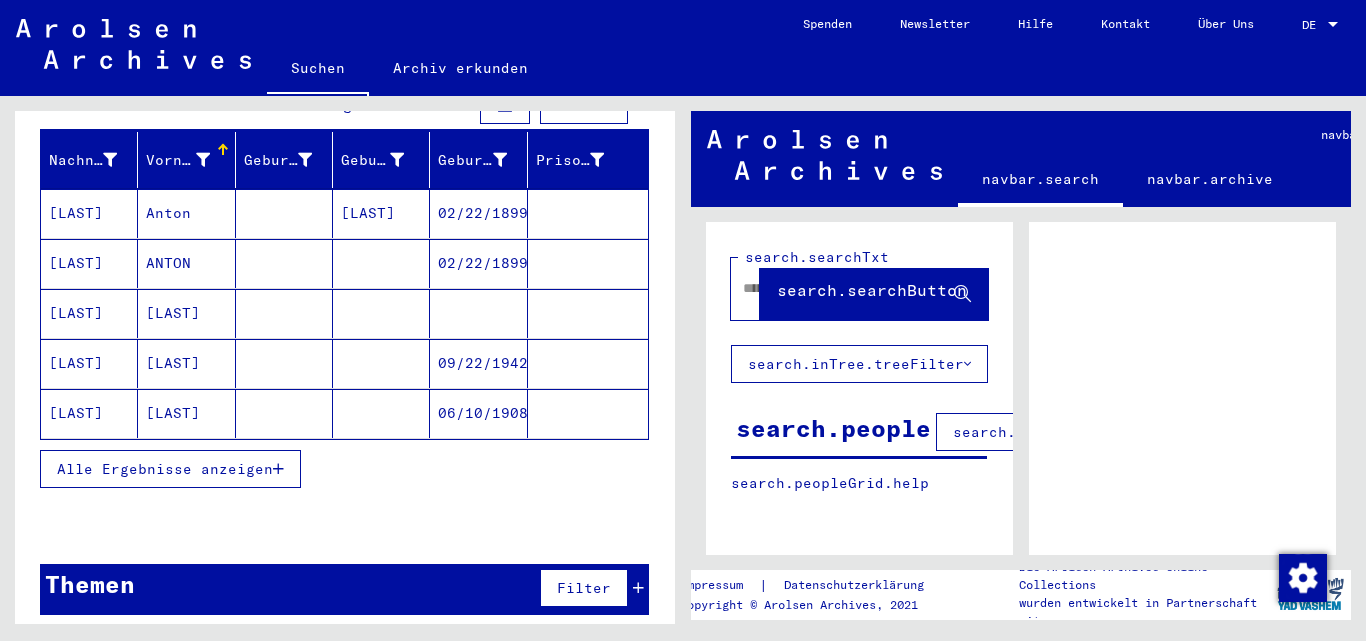 click on "Alle Ergebnisse anzeigen" at bounding box center (165, 469) 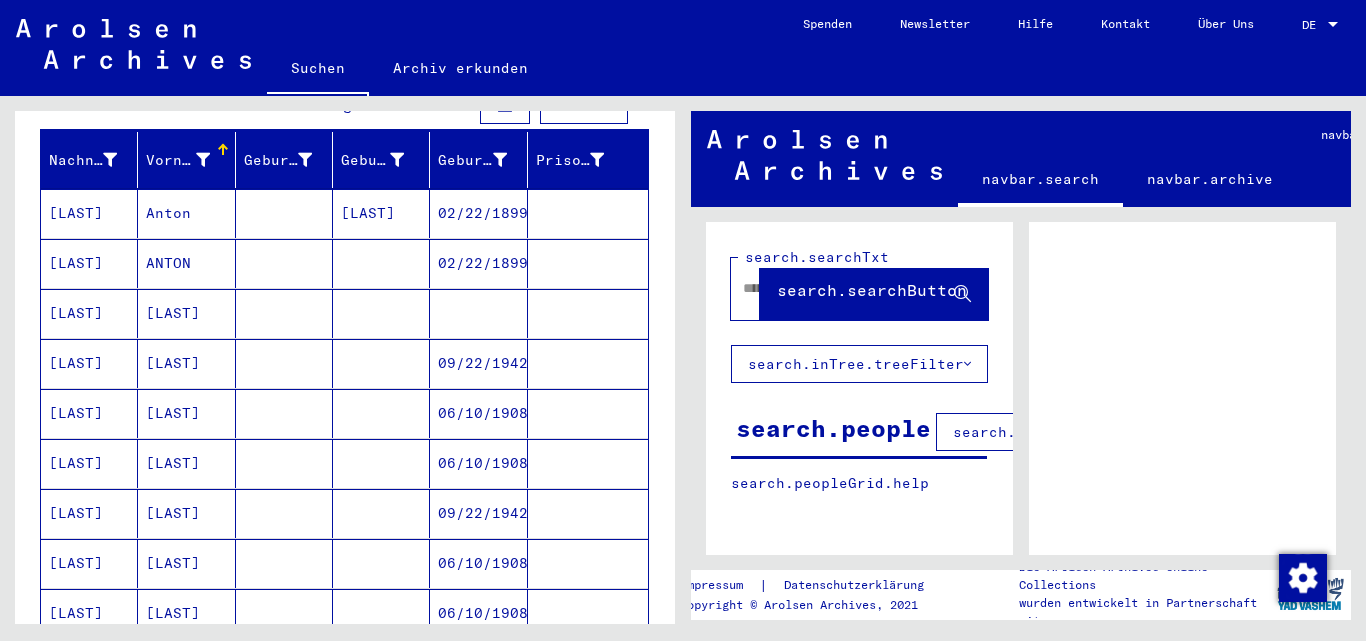 scroll, scrollTop: 437, scrollLeft: 0, axis: vertical 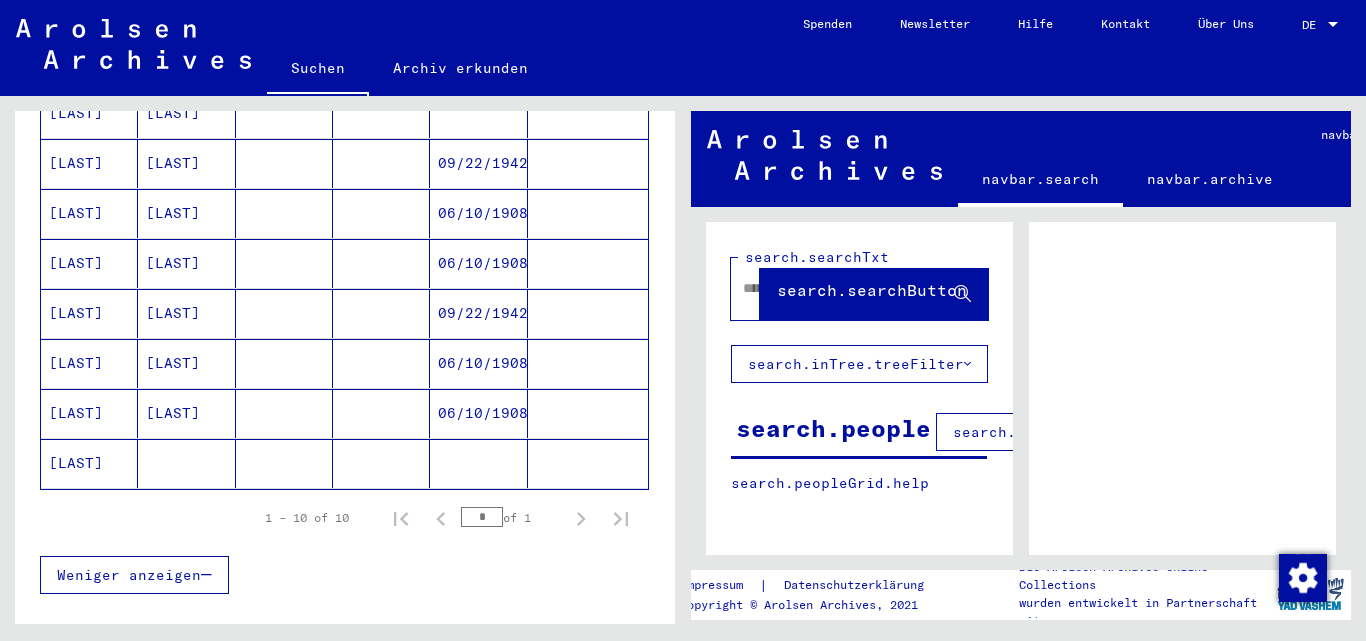 click on "Weniger anzeigen" at bounding box center [129, 575] 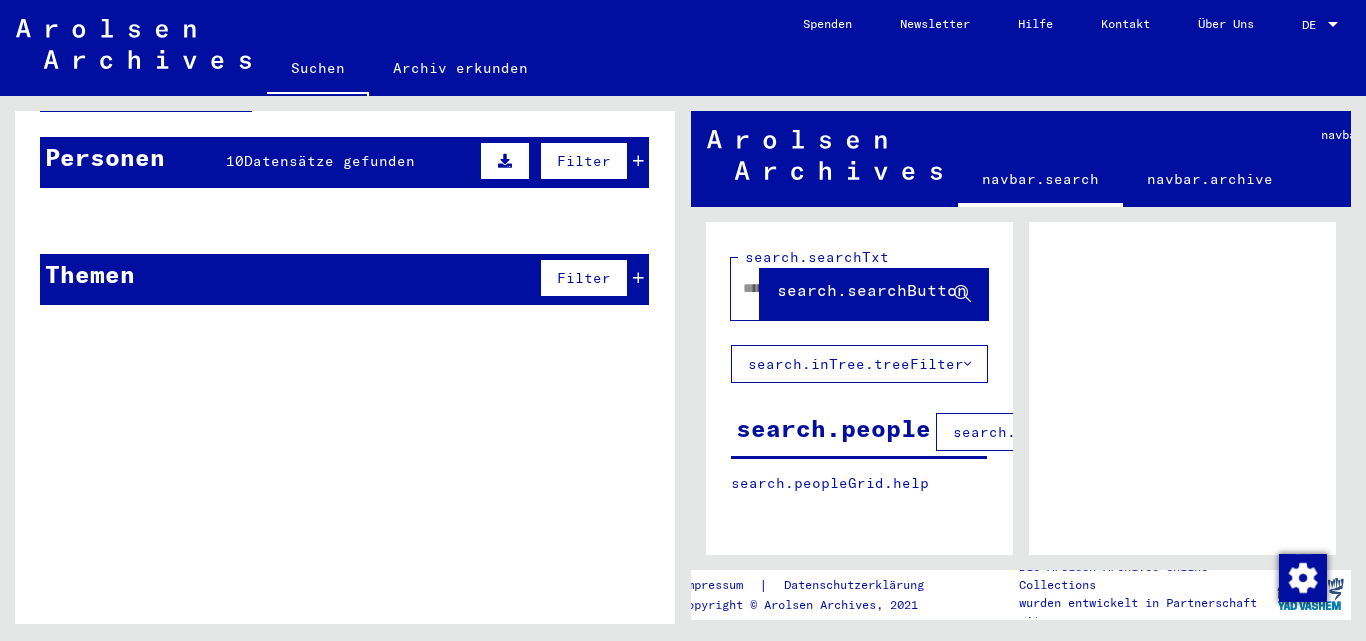 scroll, scrollTop: 0, scrollLeft: 0, axis: both 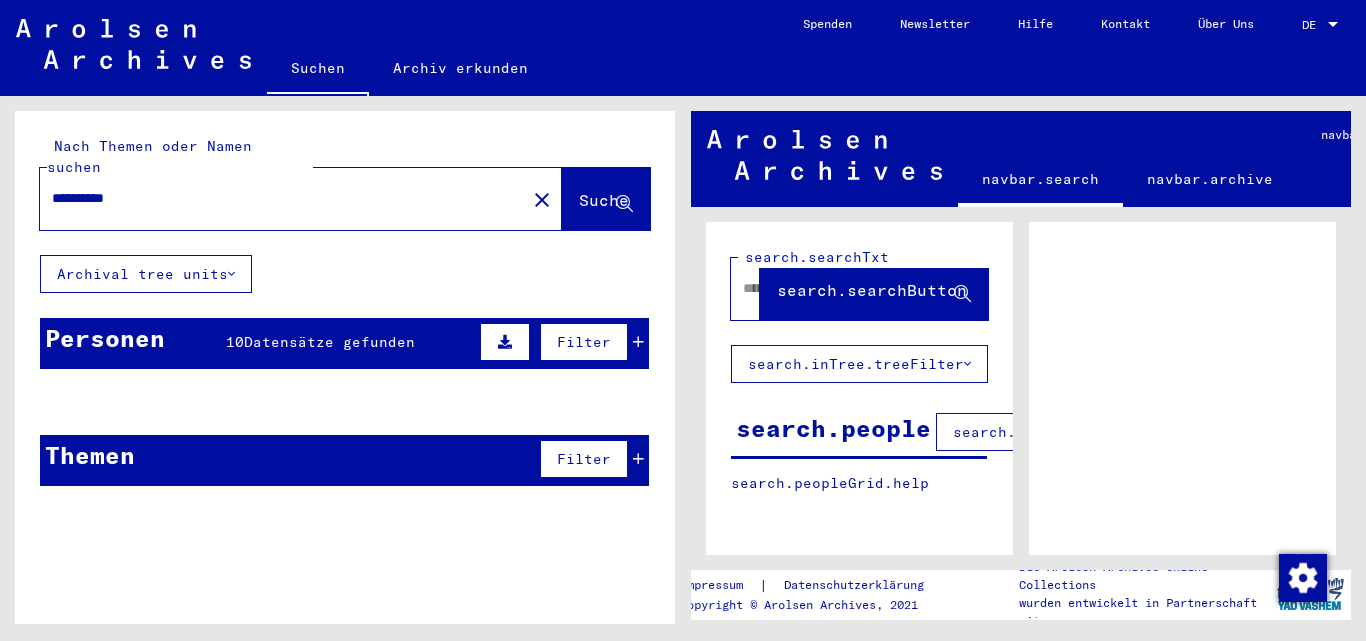 click at bounding box center [505, 342] 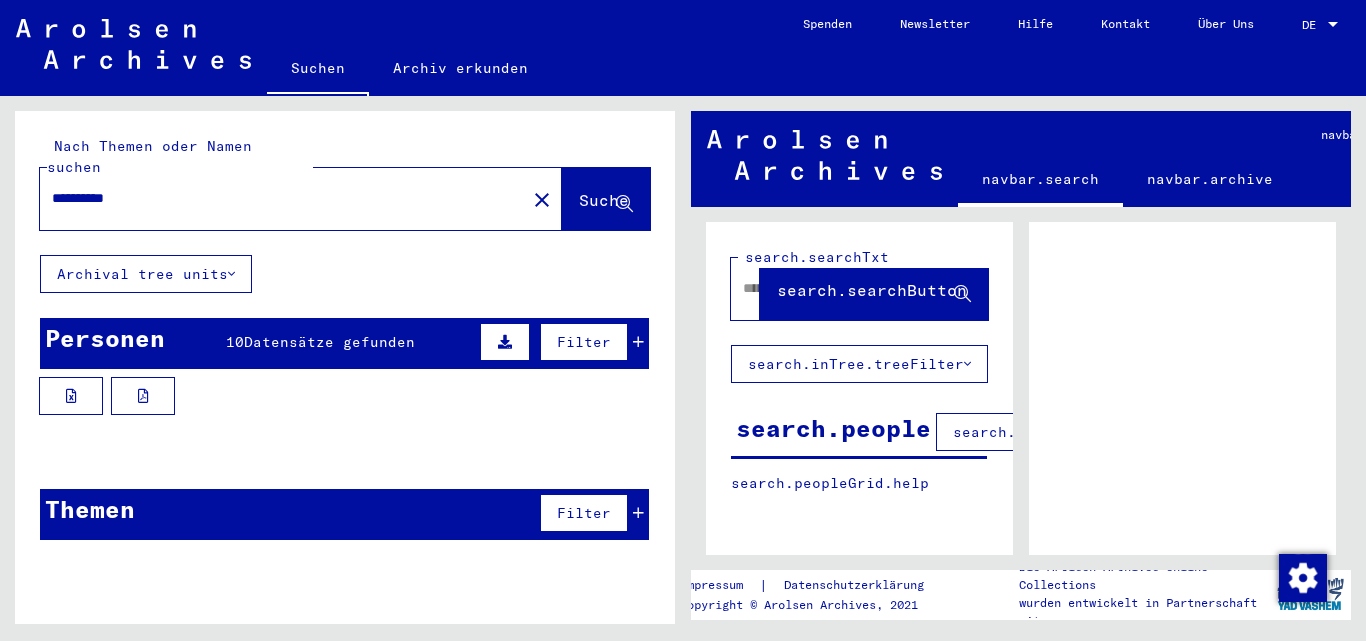 click on "Suche" 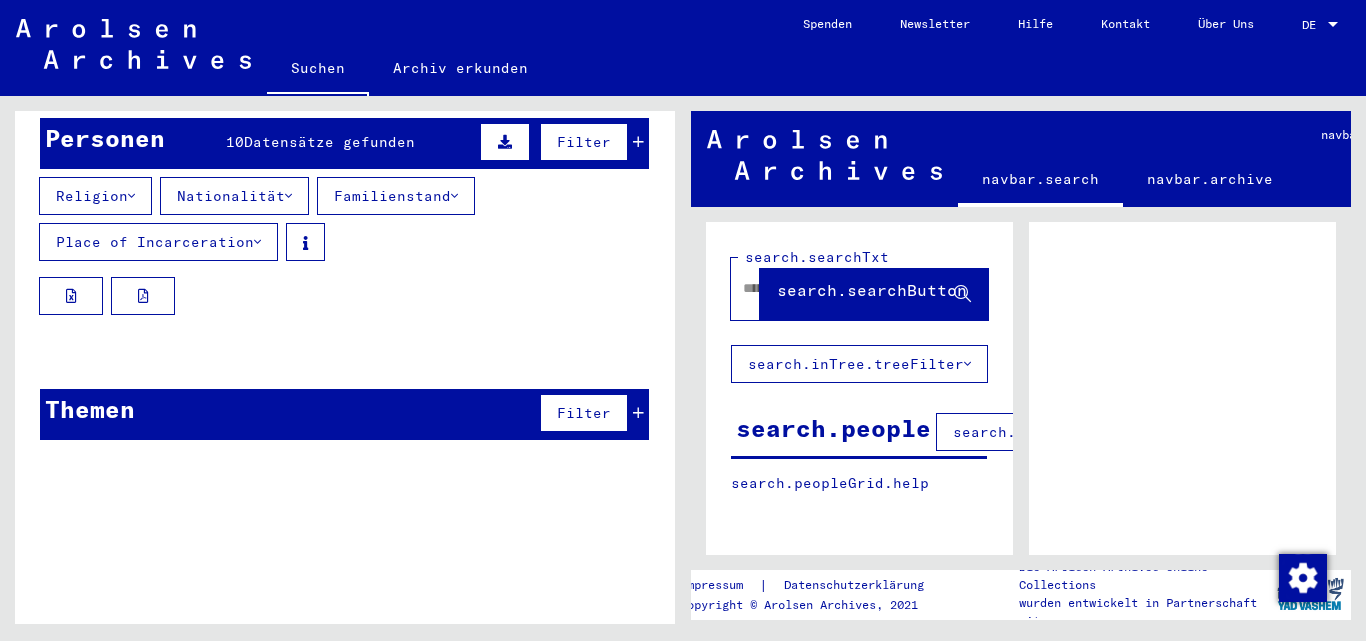scroll, scrollTop: 0, scrollLeft: 0, axis: both 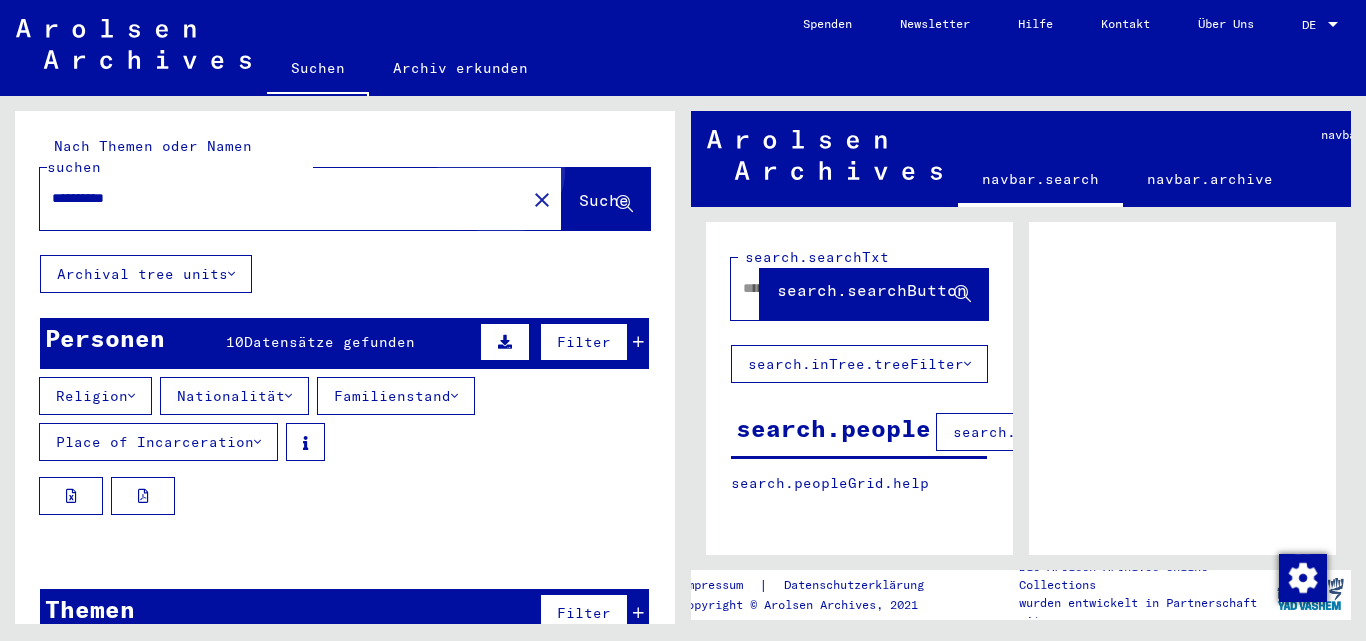 click on "Suche" 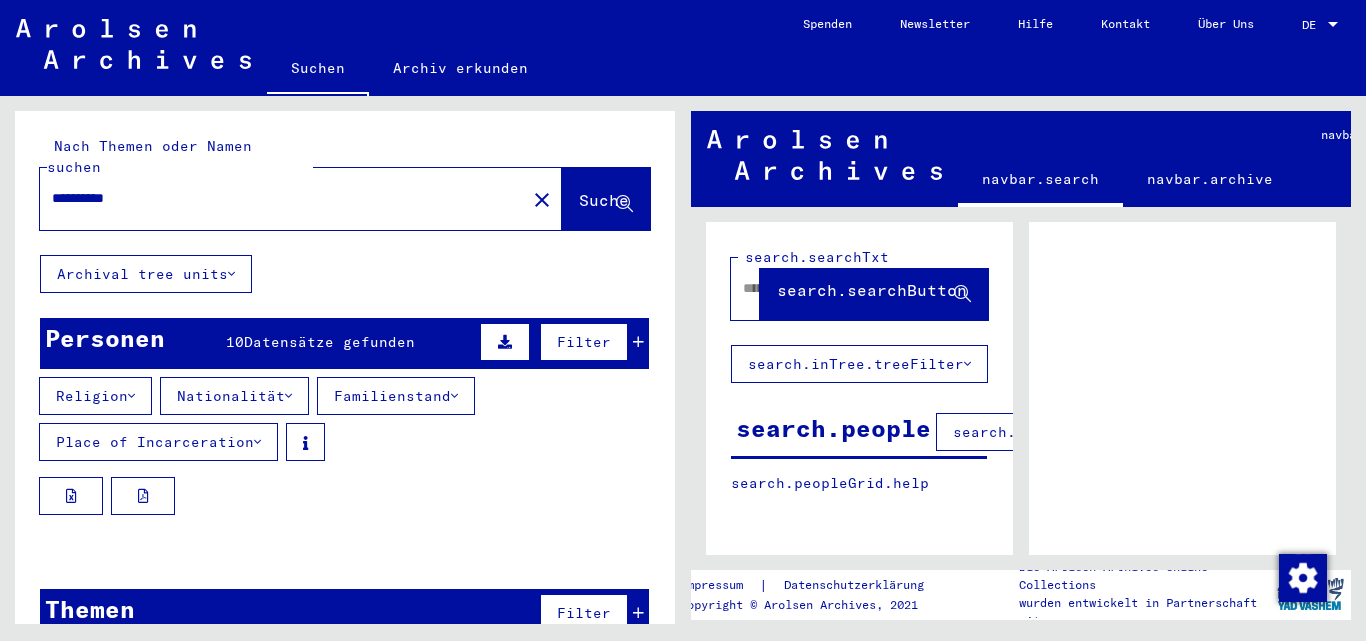 click on "Archival tree units" 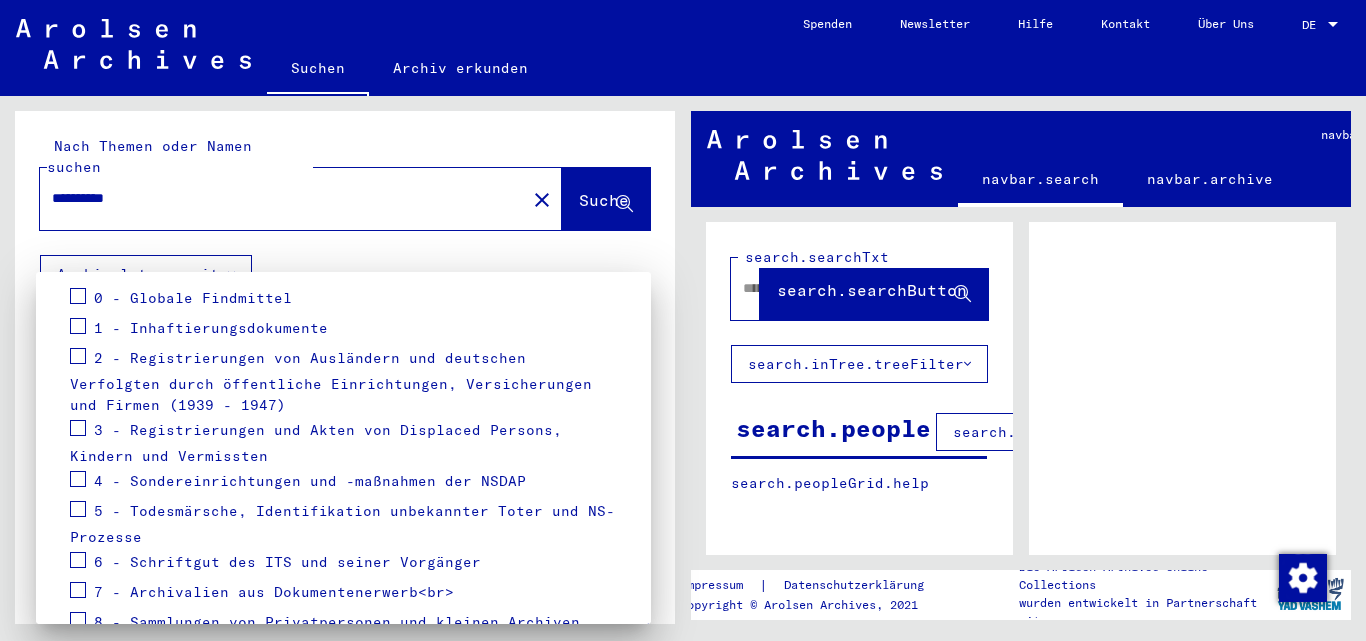 scroll, scrollTop: 0, scrollLeft: 0, axis: both 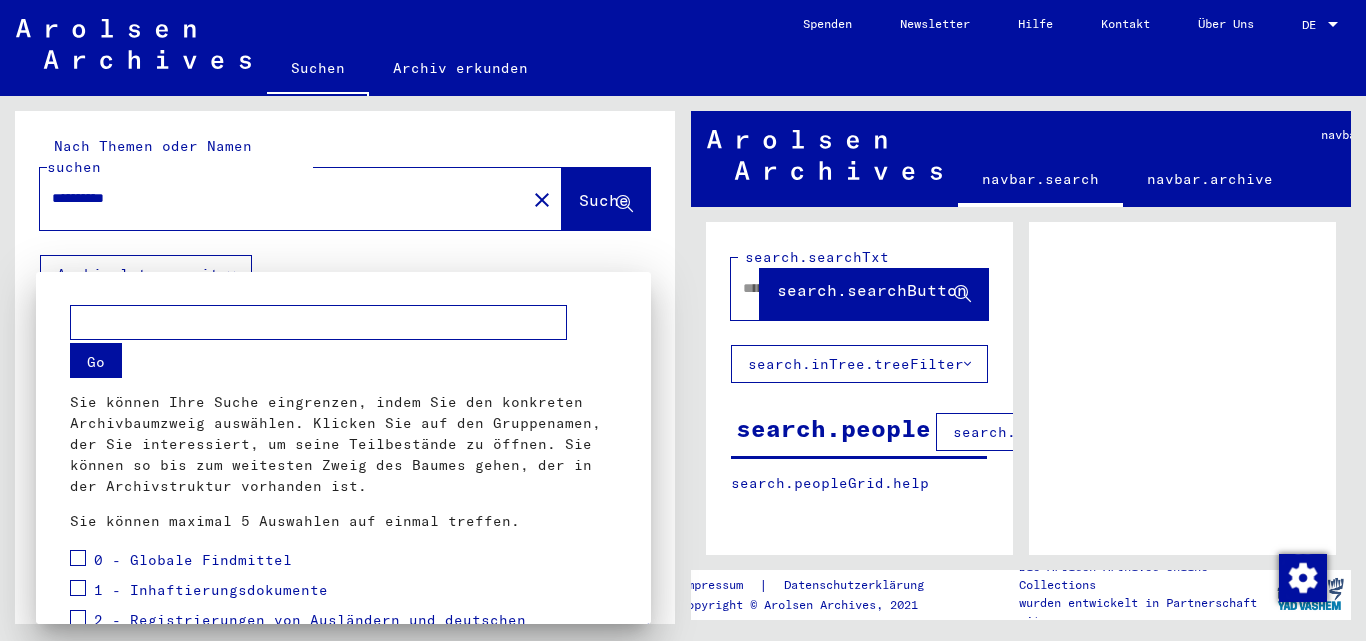 click at bounding box center [683, 320] 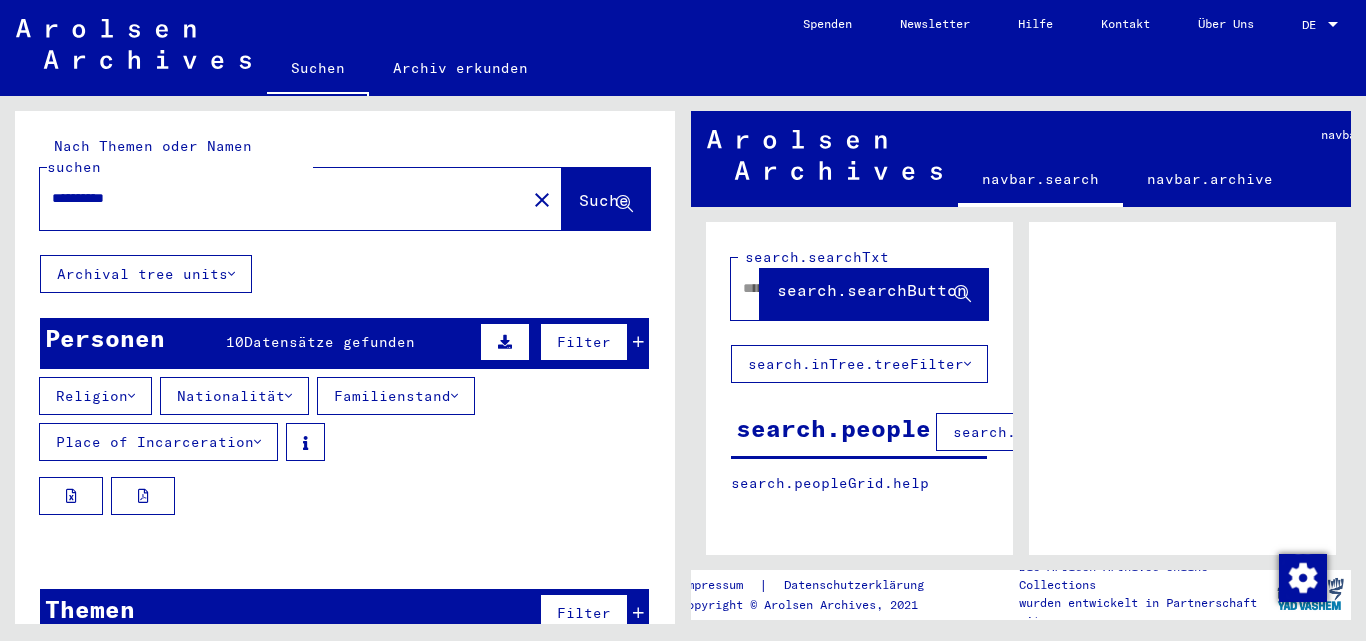 click on "Filter" at bounding box center (584, 342) 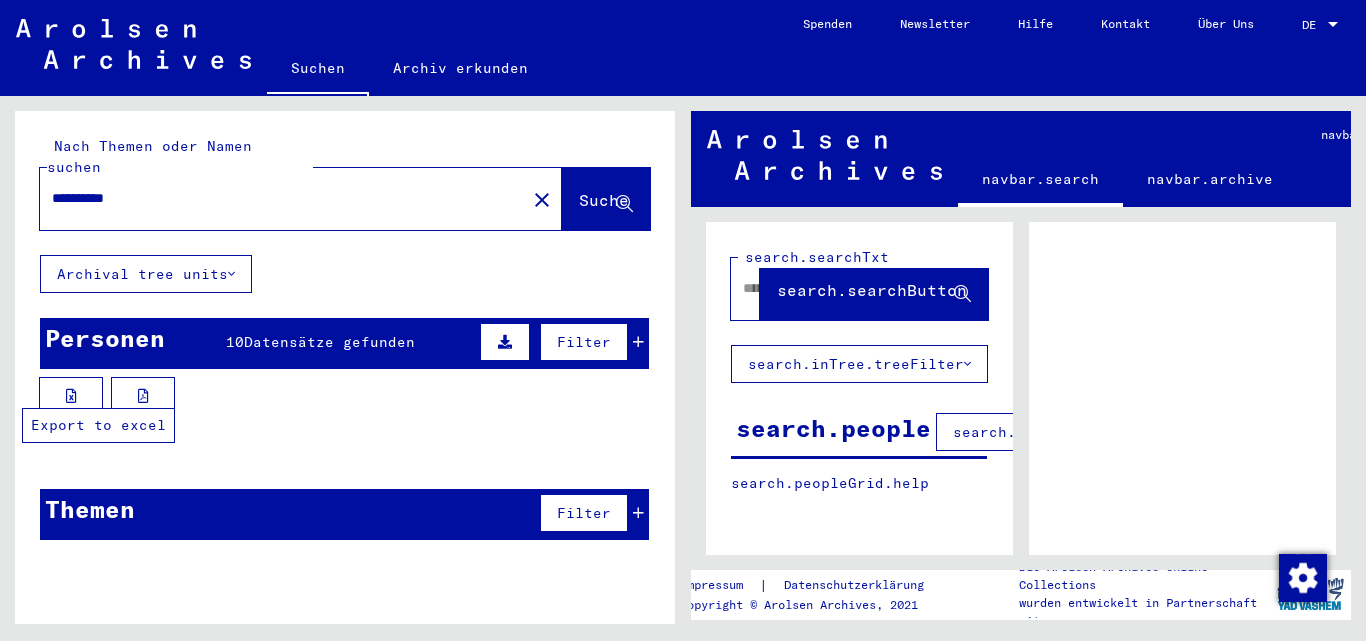 click at bounding box center [71, 396] 